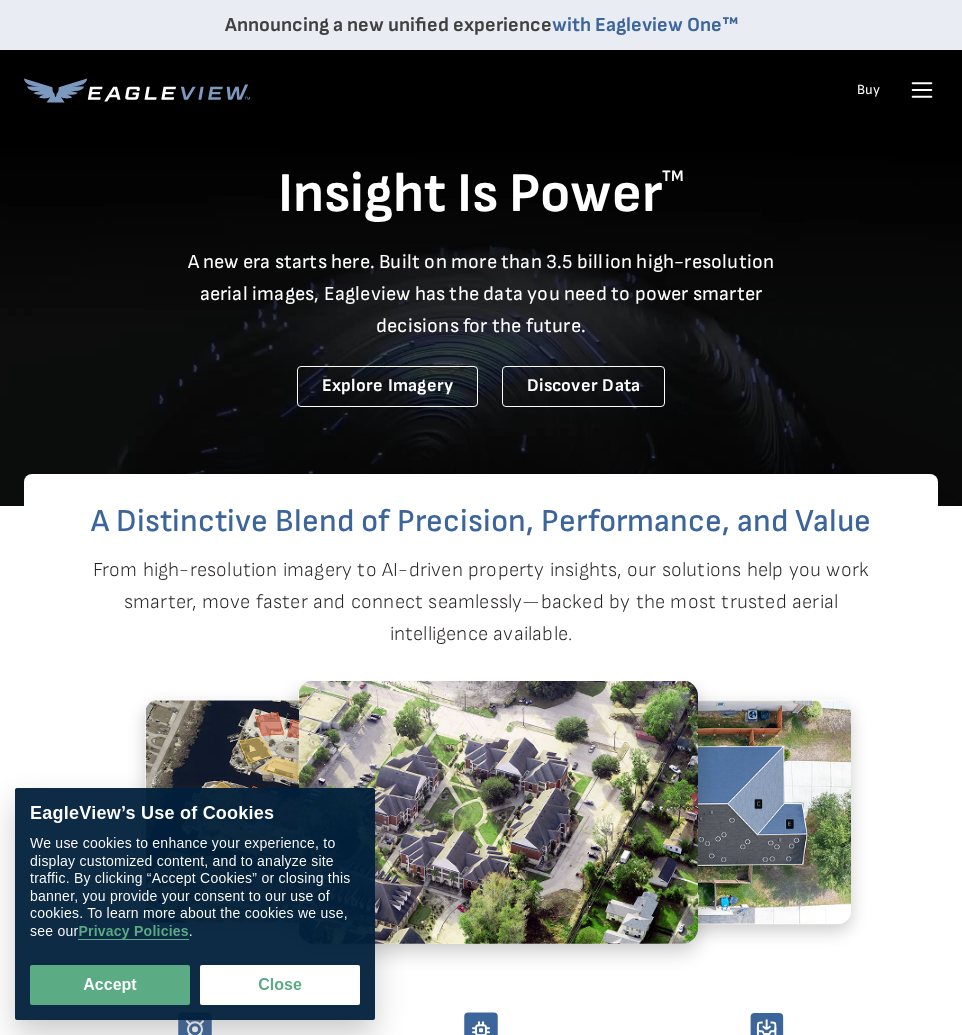 scroll, scrollTop: 0, scrollLeft: 0, axis: both 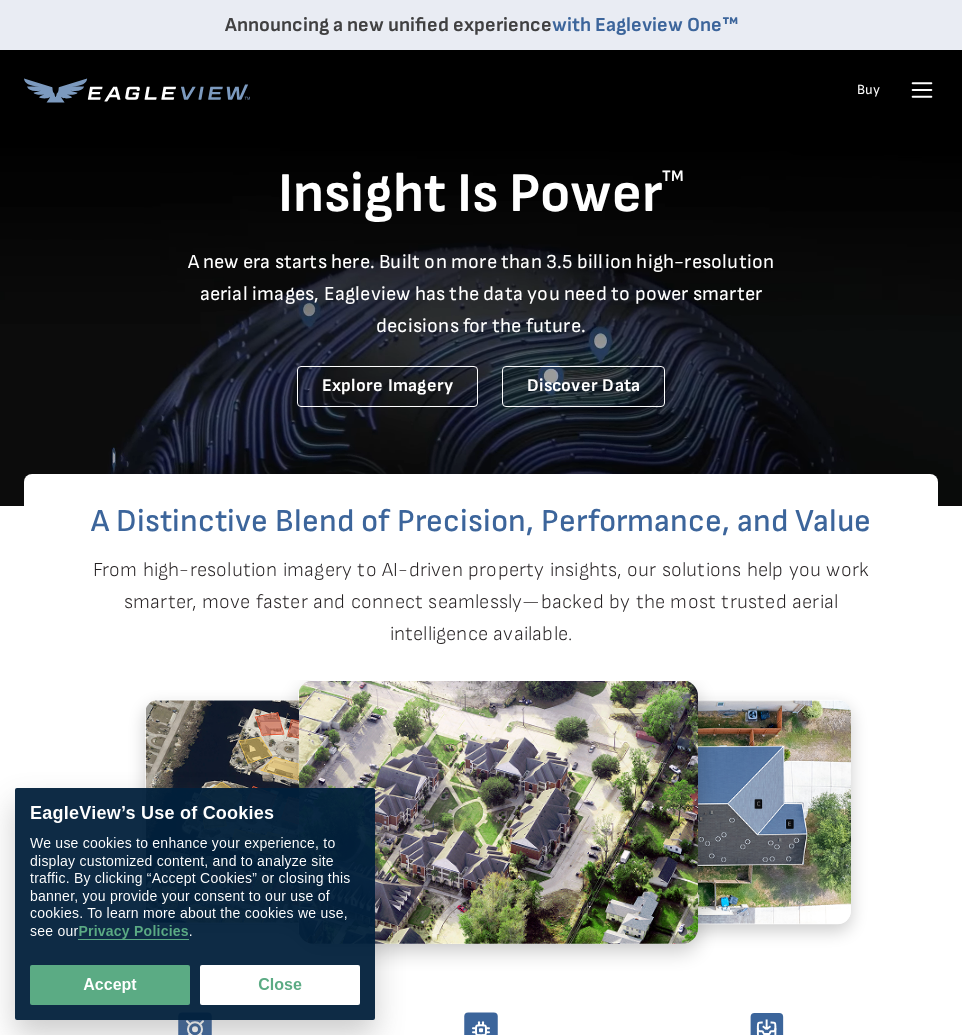 click on "Products
Solutions
Developer
Resources
Search
Talk To Us
Buy
Login" at bounding box center (481, 90) 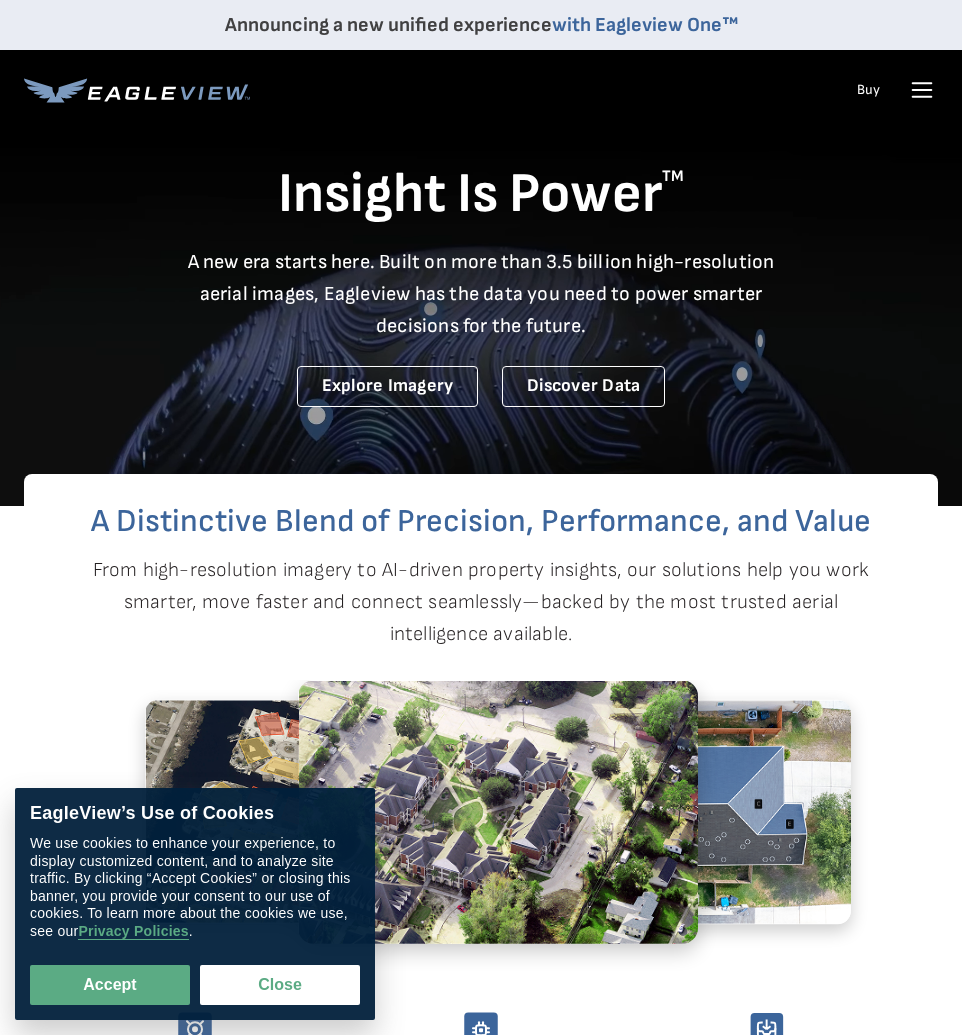 click 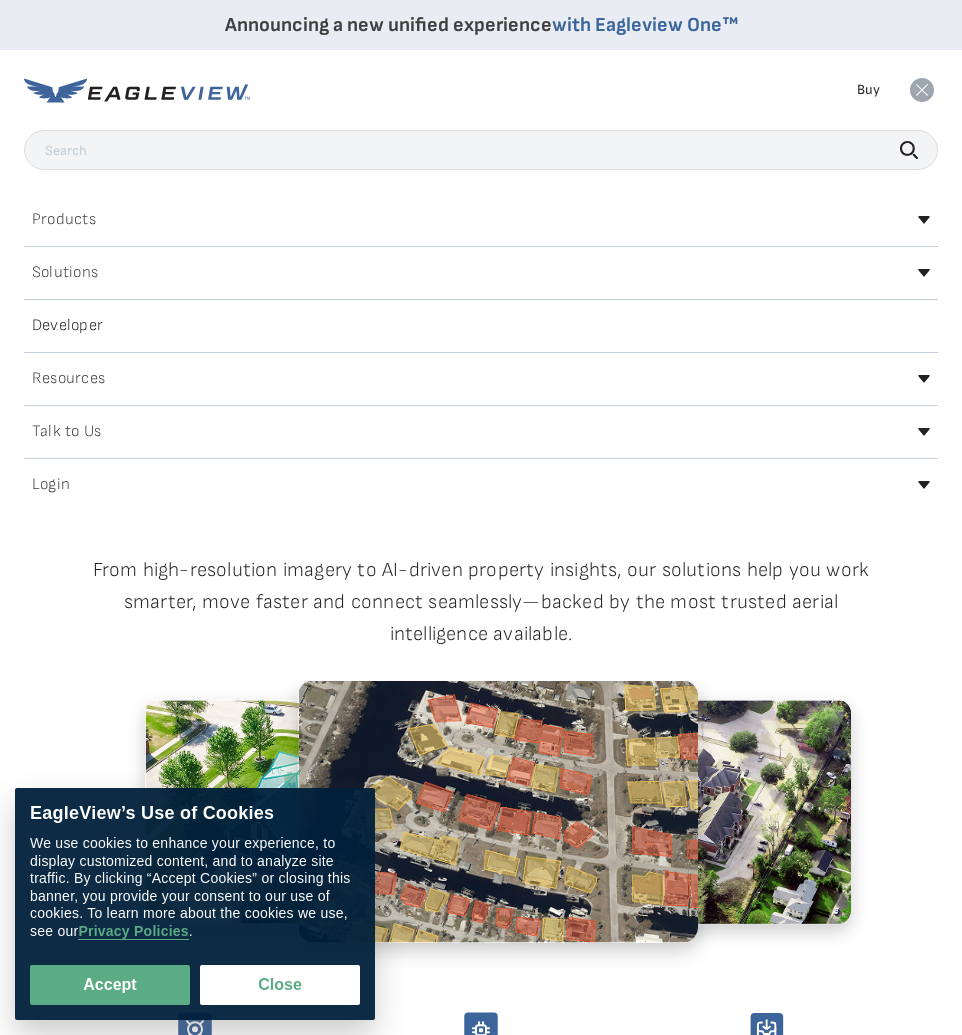 click on "Login" at bounding box center [481, 485] 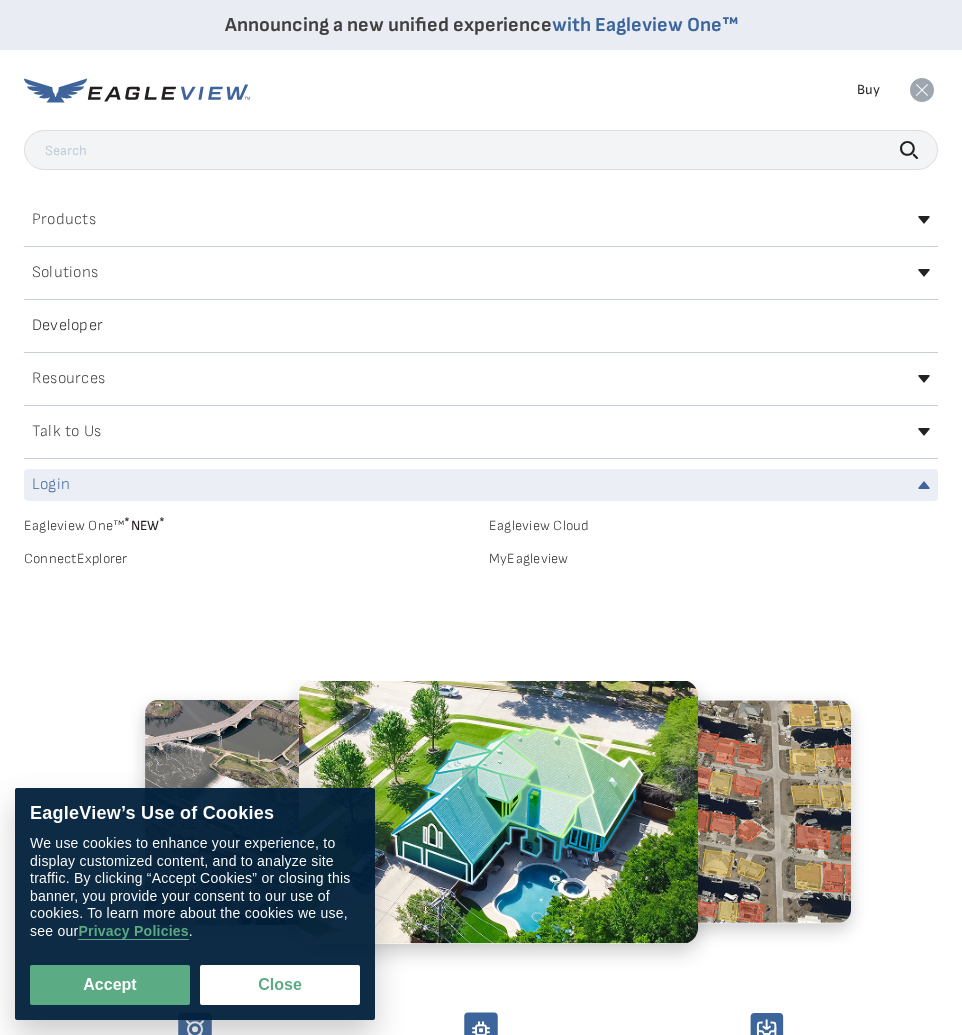 click on "Eagleview One™  * NEW *
Eagleview Cloud
ConnectExplorer
MyEagleview" at bounding box center (481, 559) 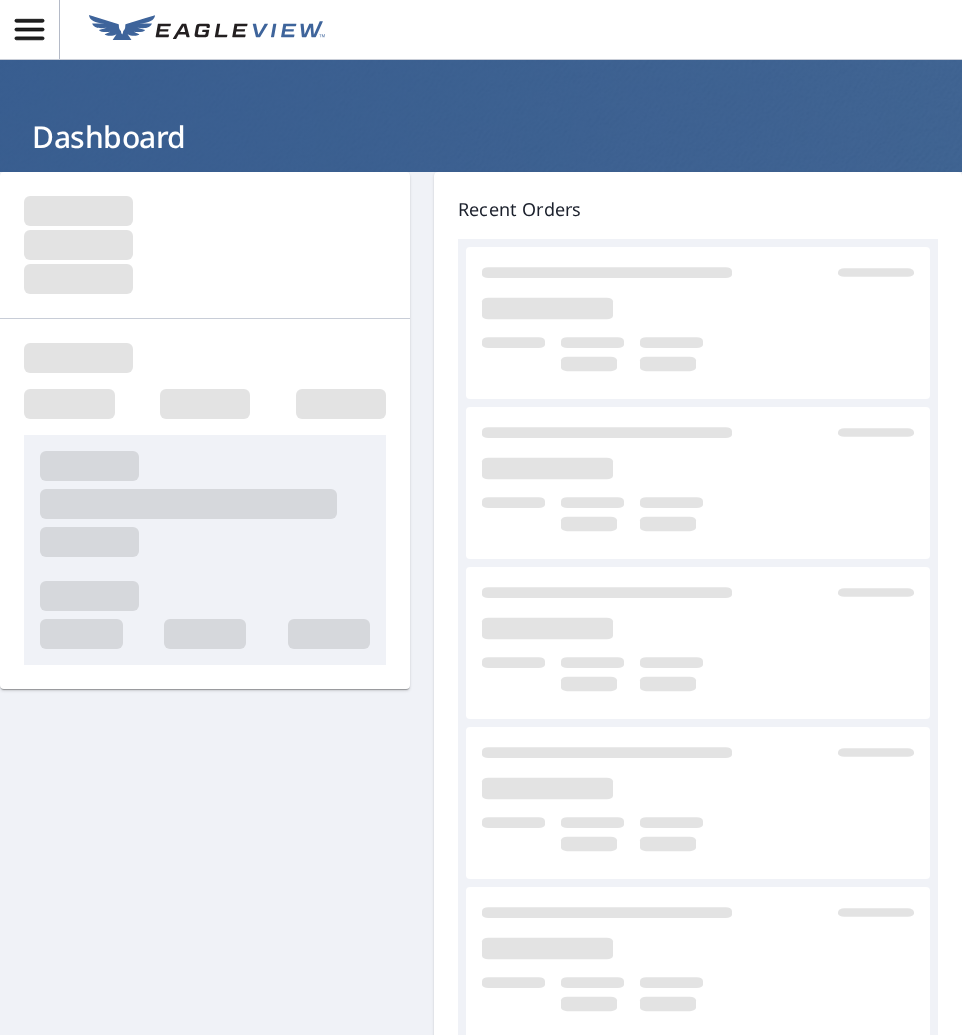 scroll, scrollTop: 0, scrollLeft: 0, axis: both 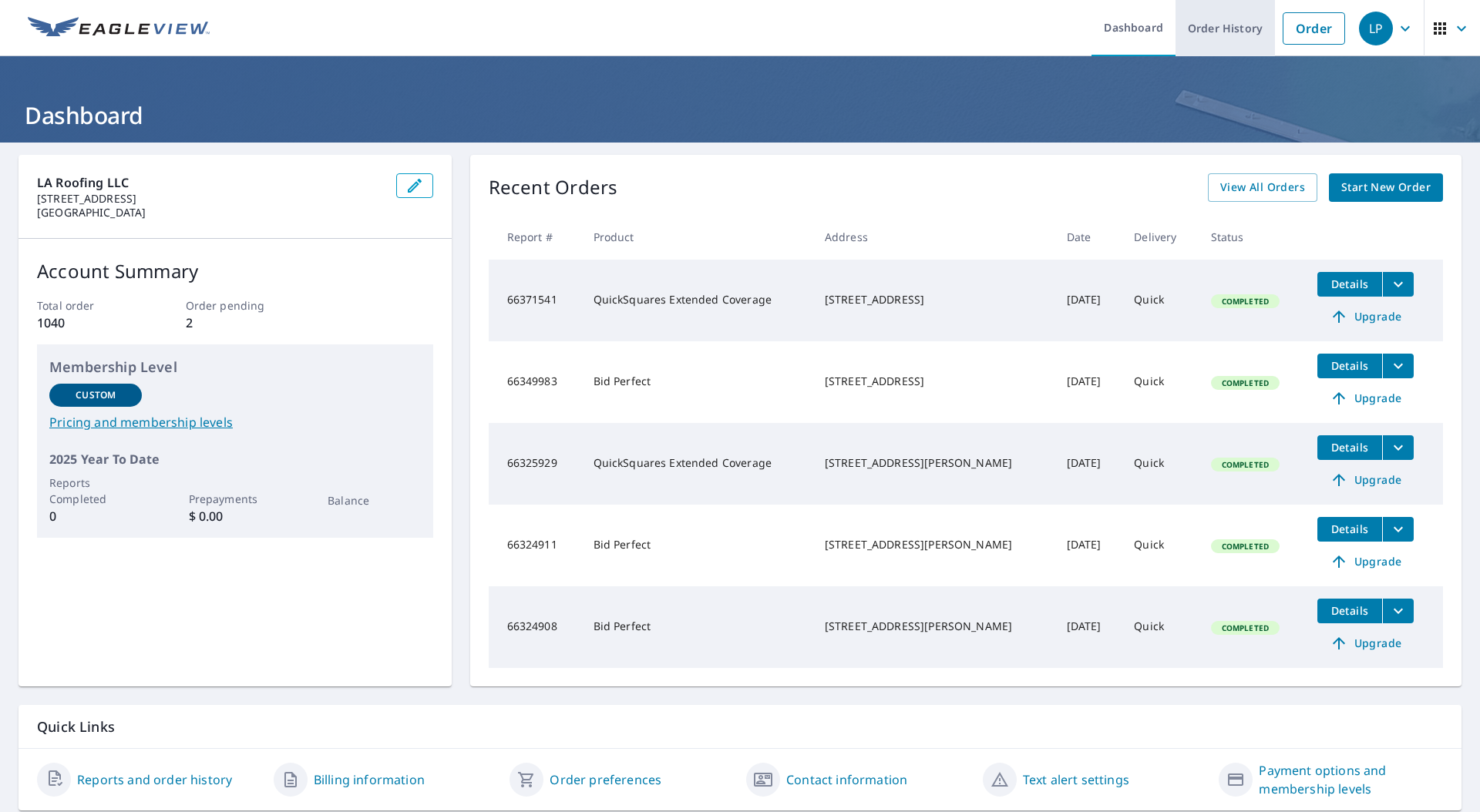click on "Order History" at bounding box center [1225, 28] 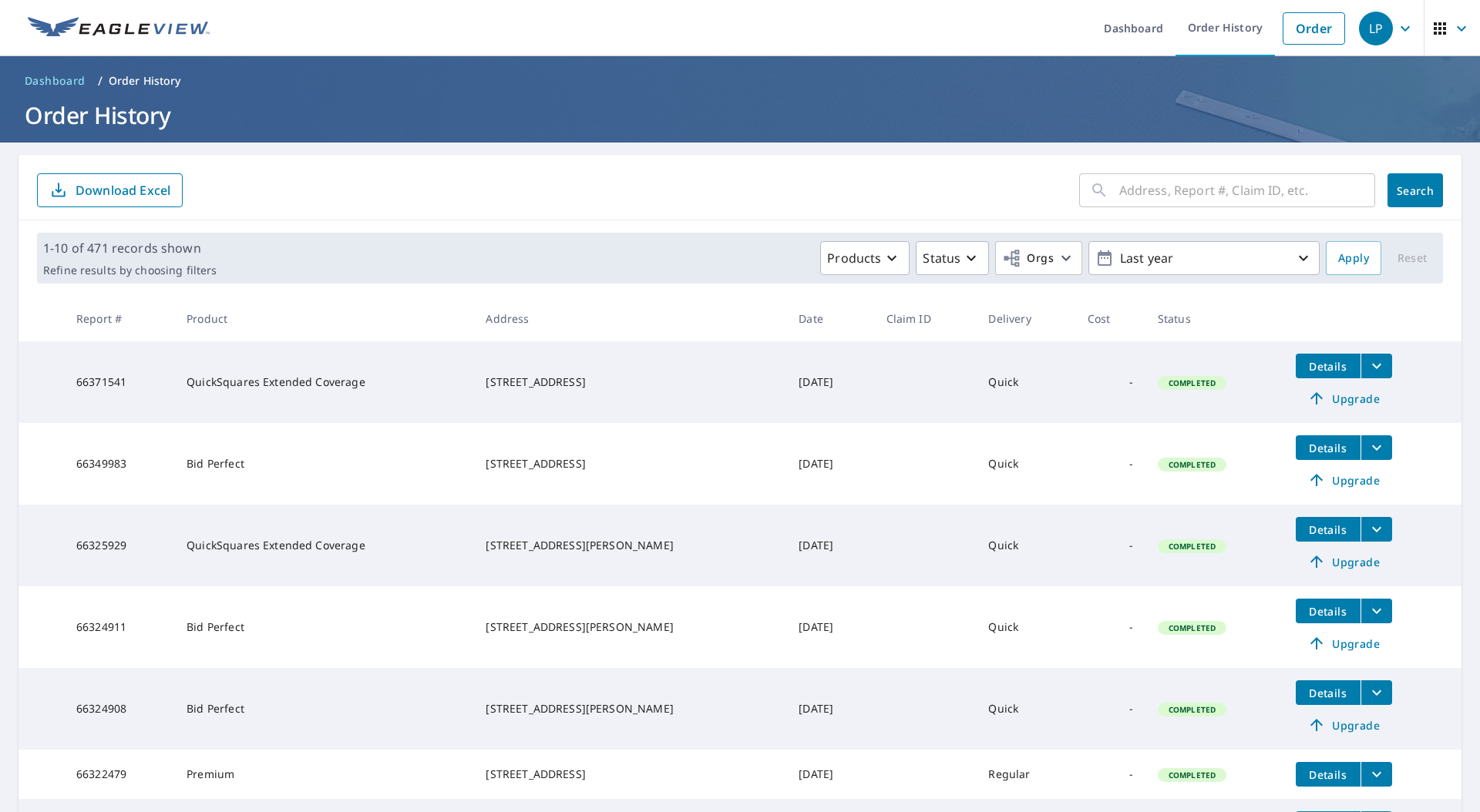 click at bounding box center [1247, 190] 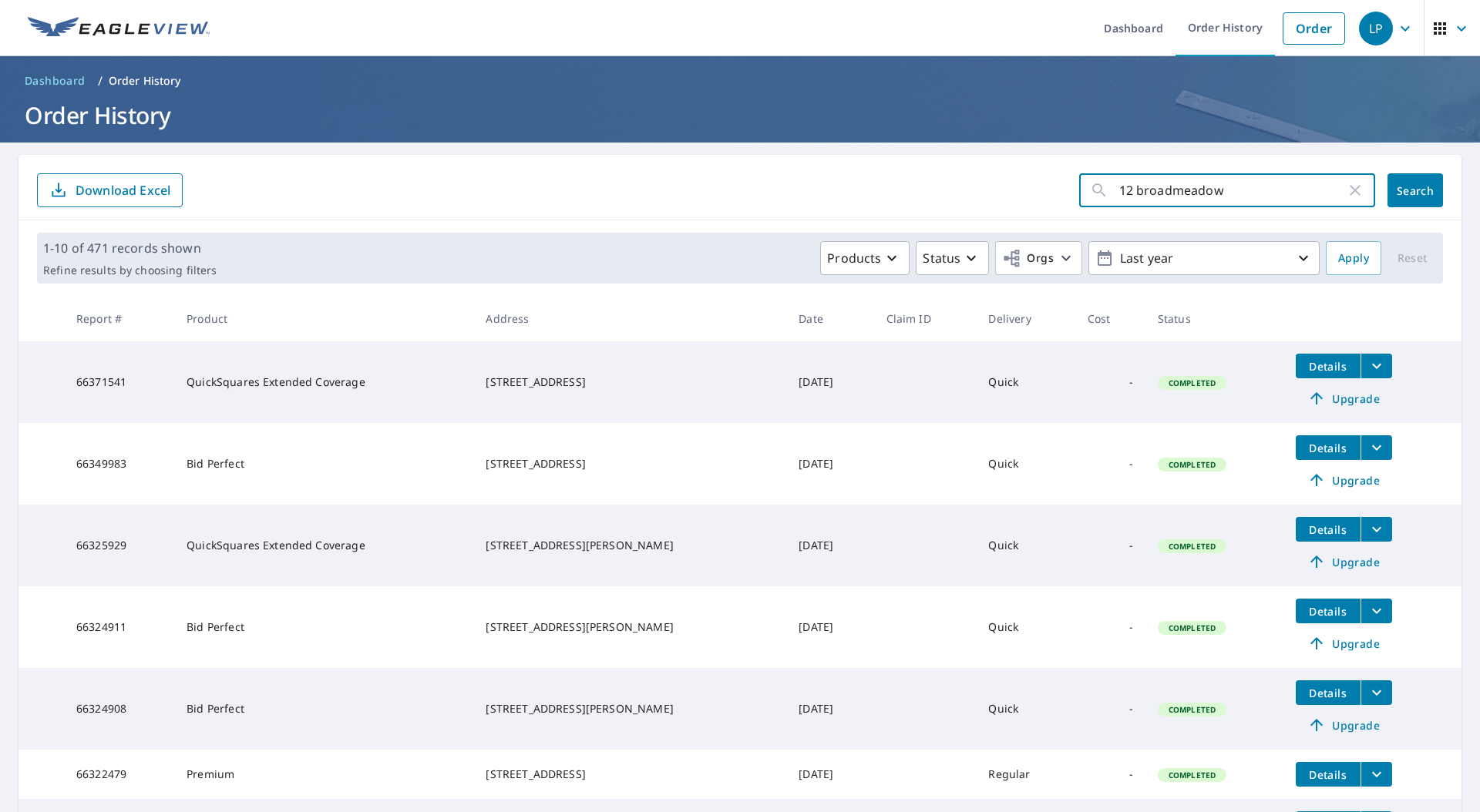 type on "12 broadmeadow" 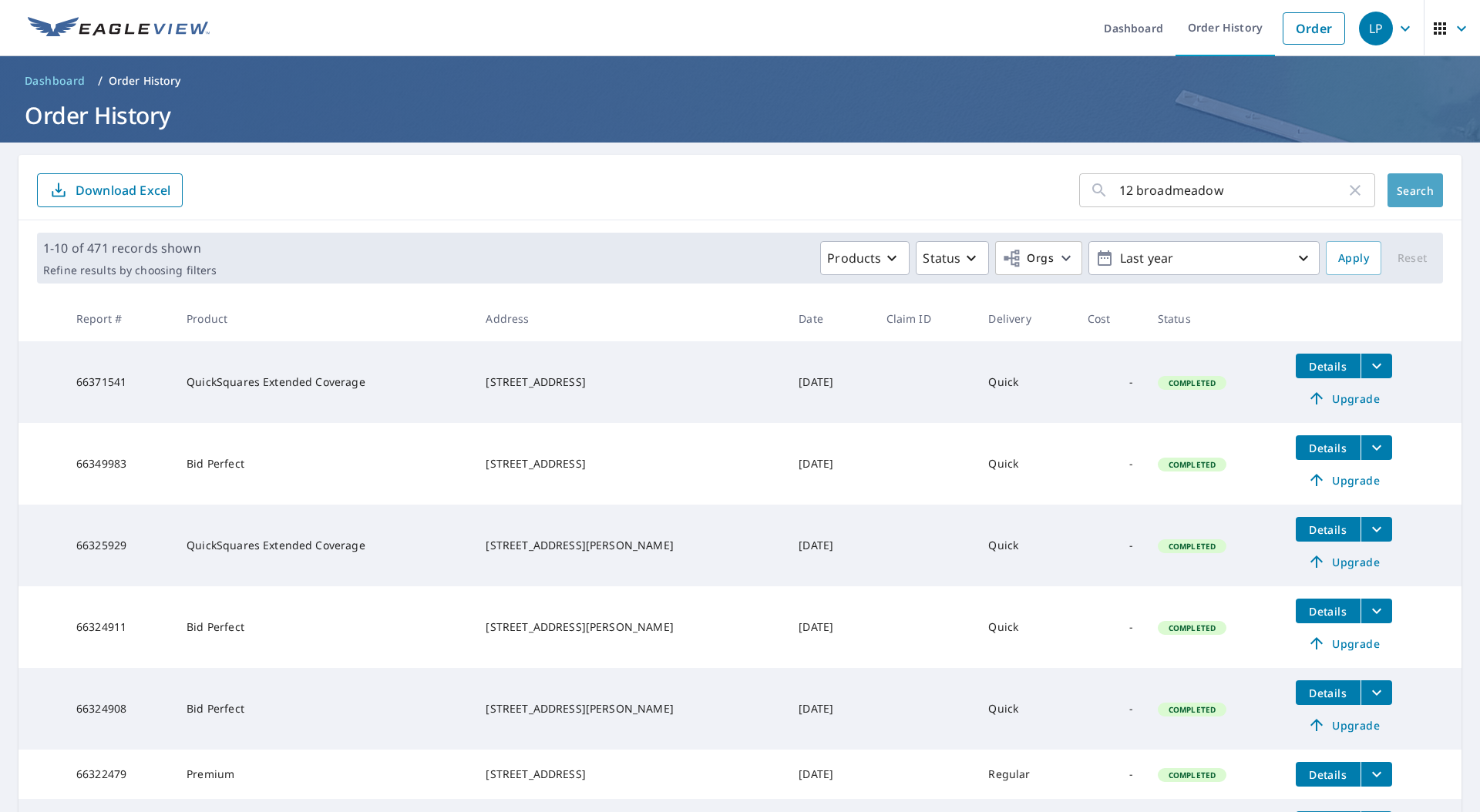 click on "Search" 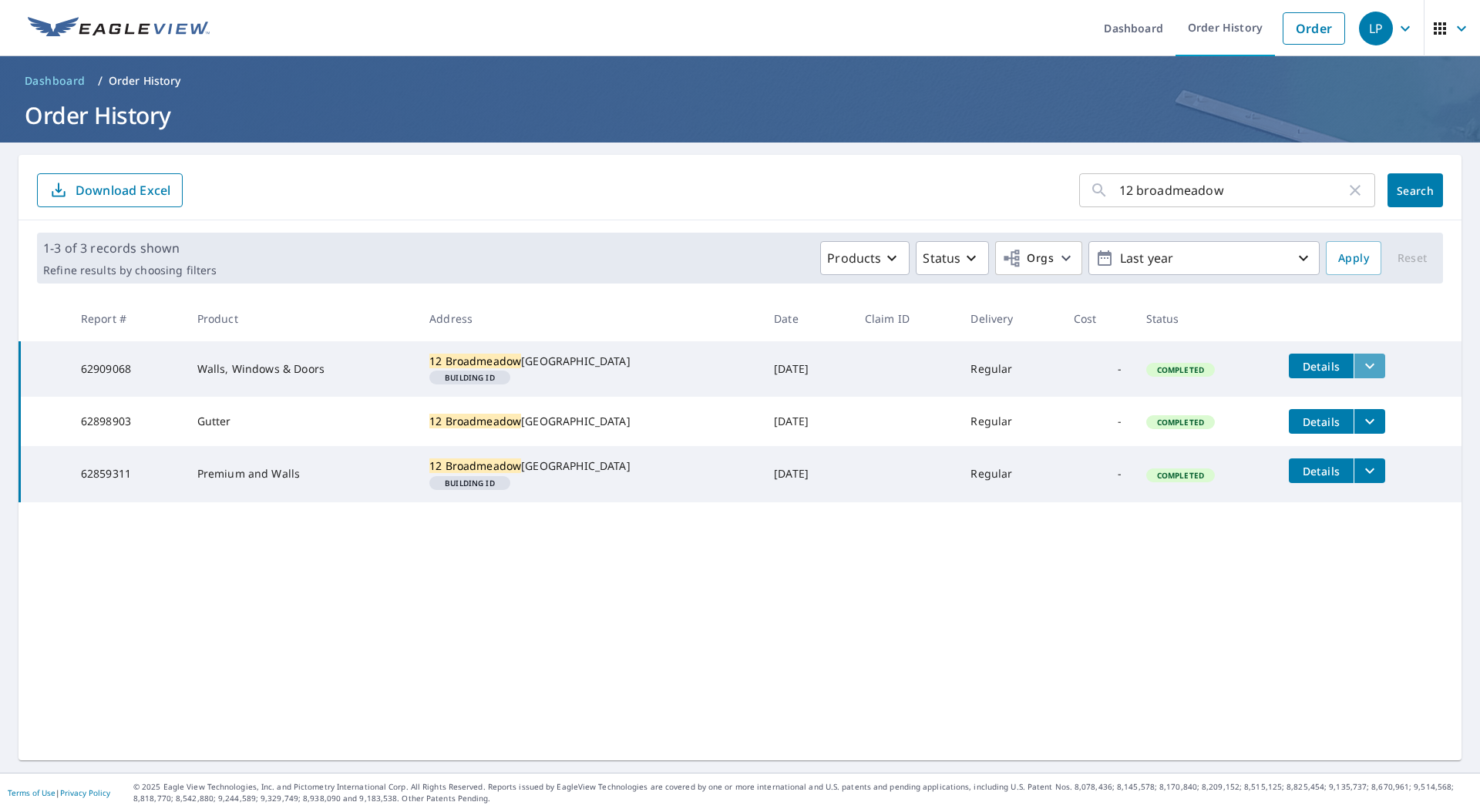 click 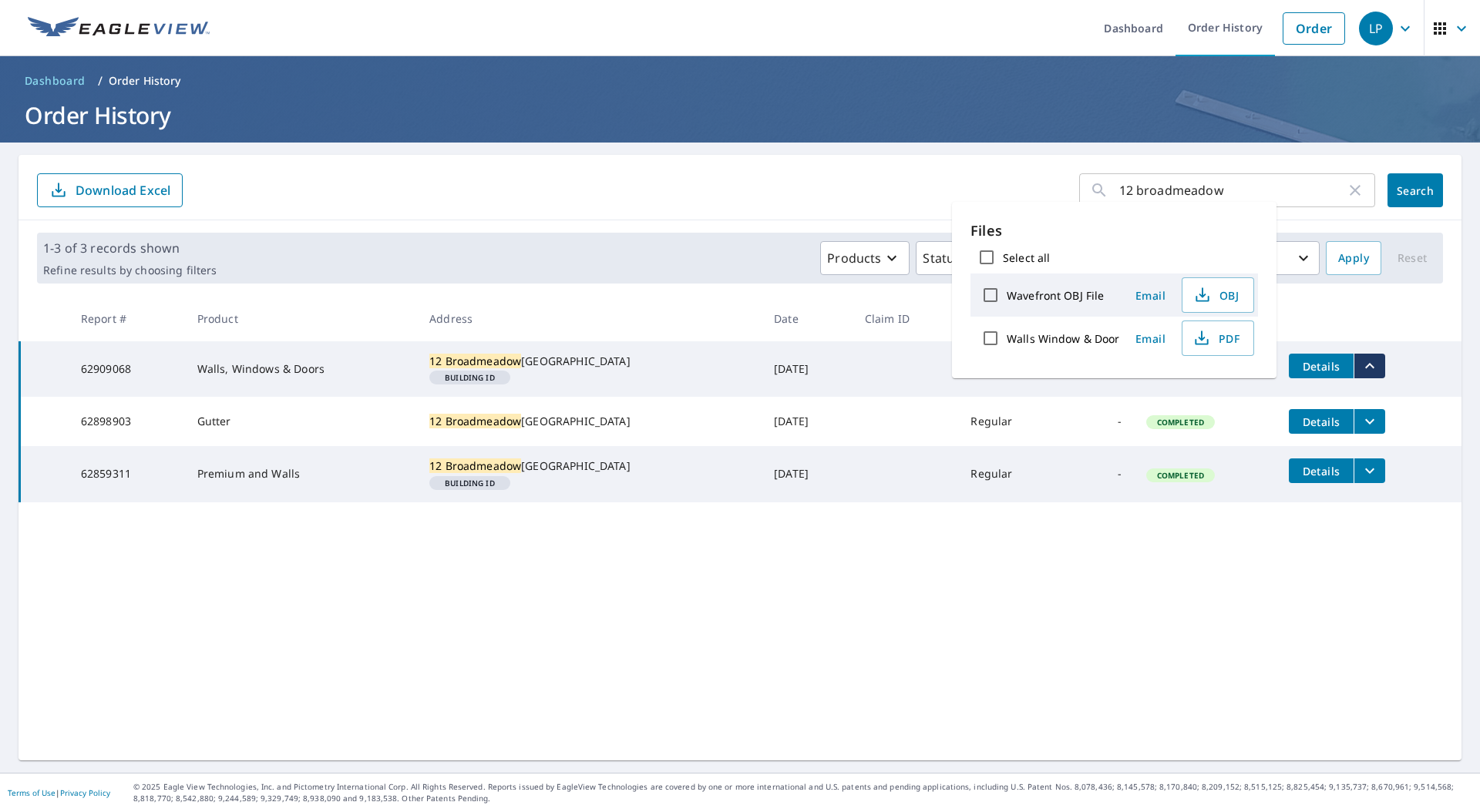 click at bounding box center (906, 369) 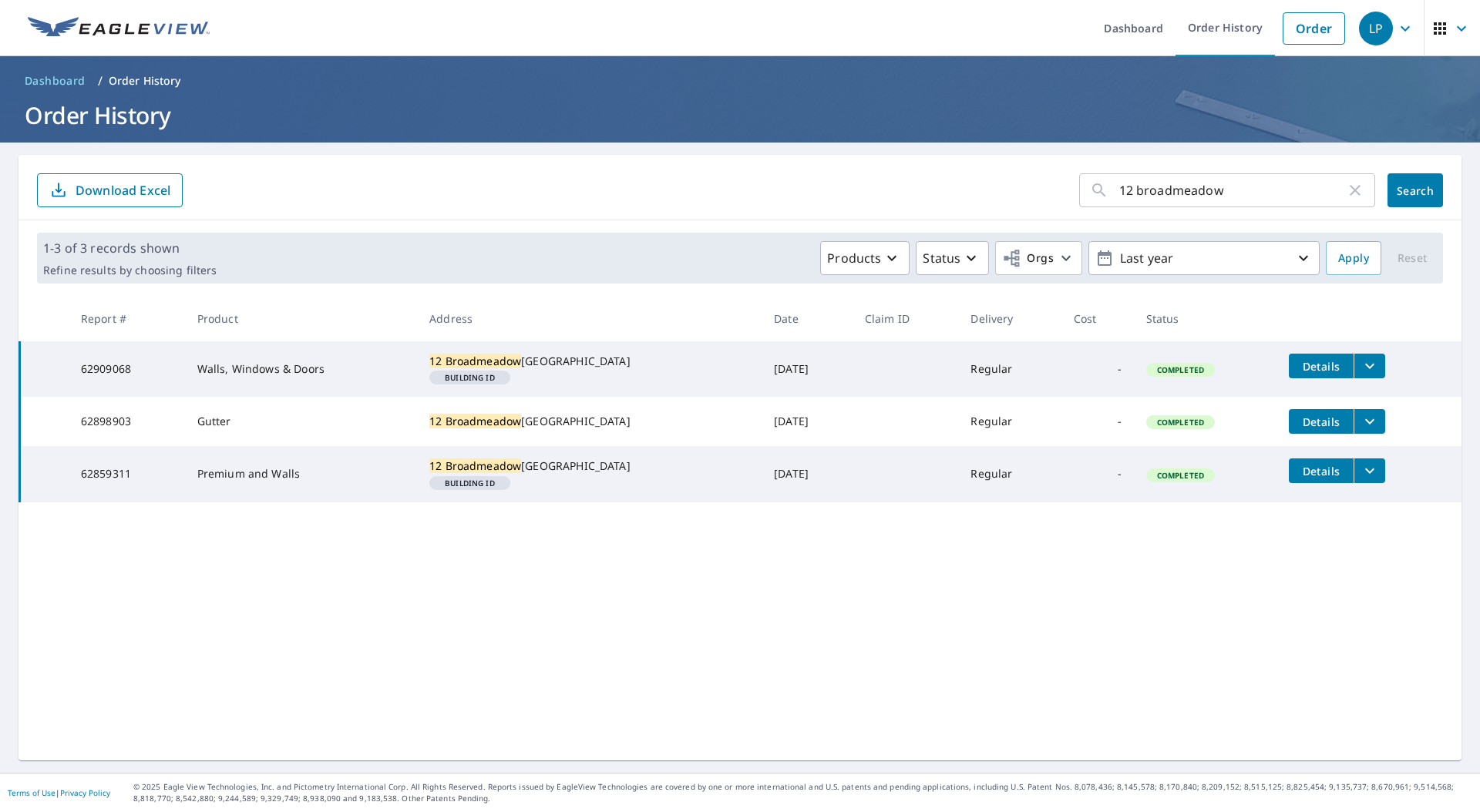 click on "Building ID" at bounding box center (469, 377) 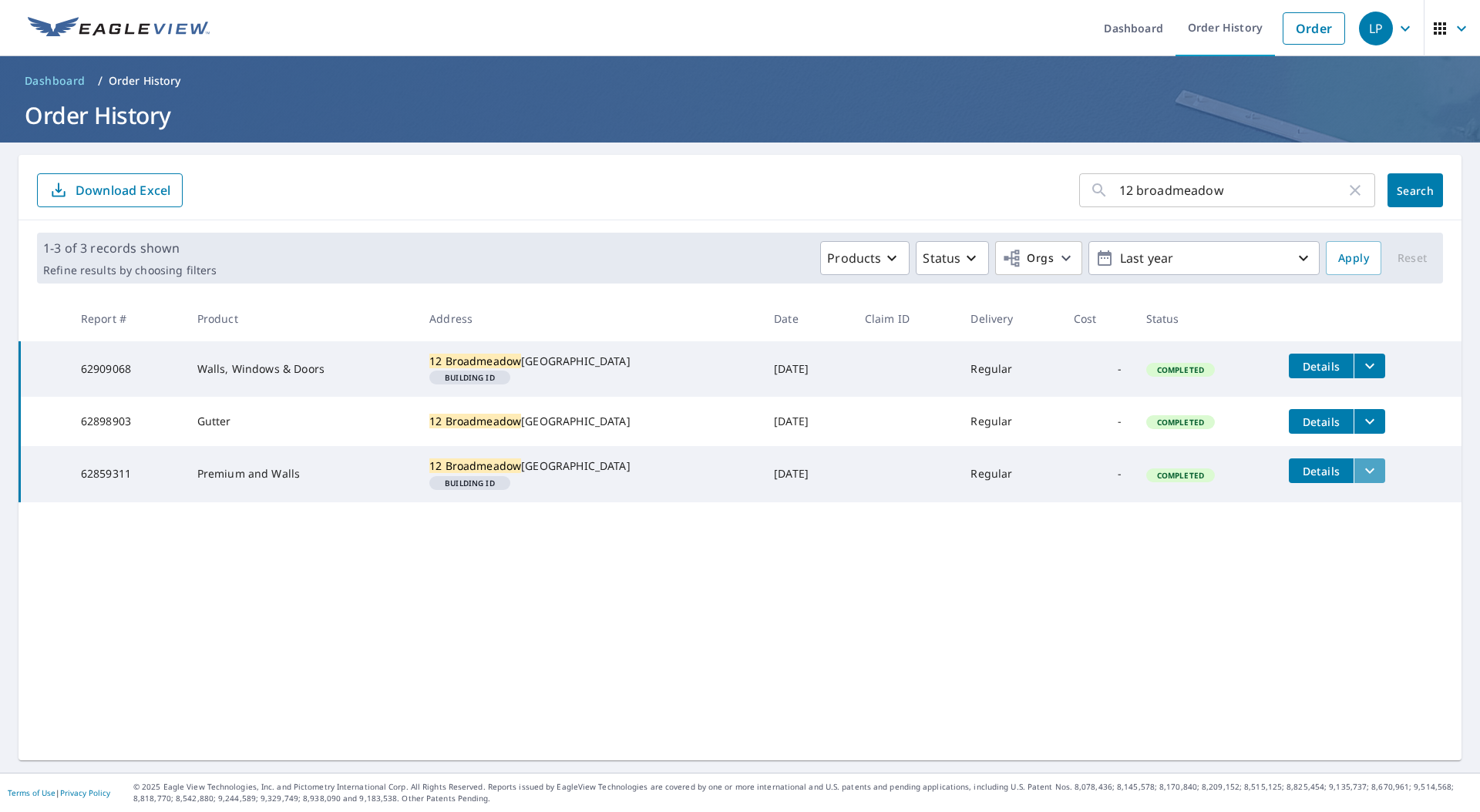 click at bounding box center (1369, 471) 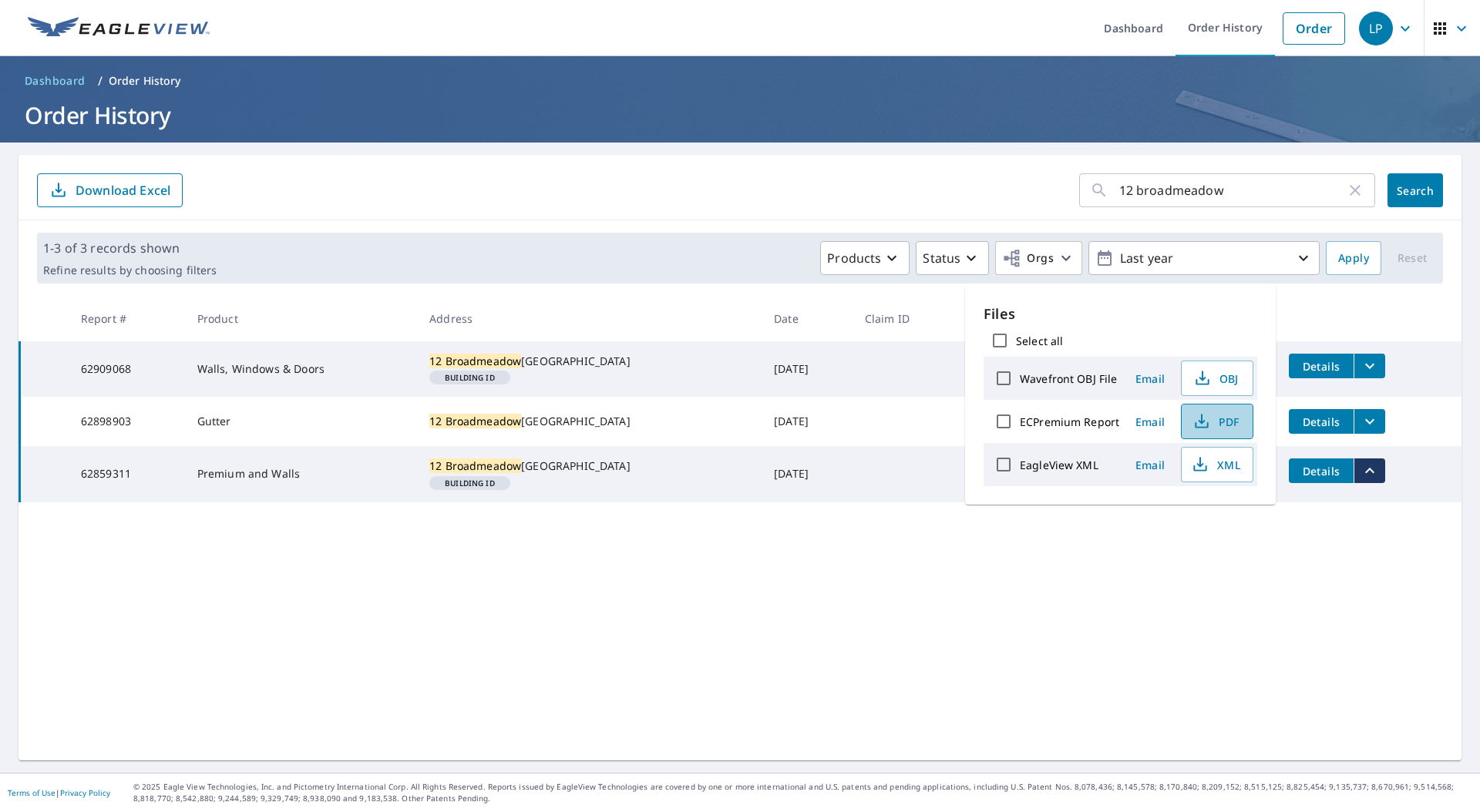click on "PDF" at bounding box center (1216, 421) 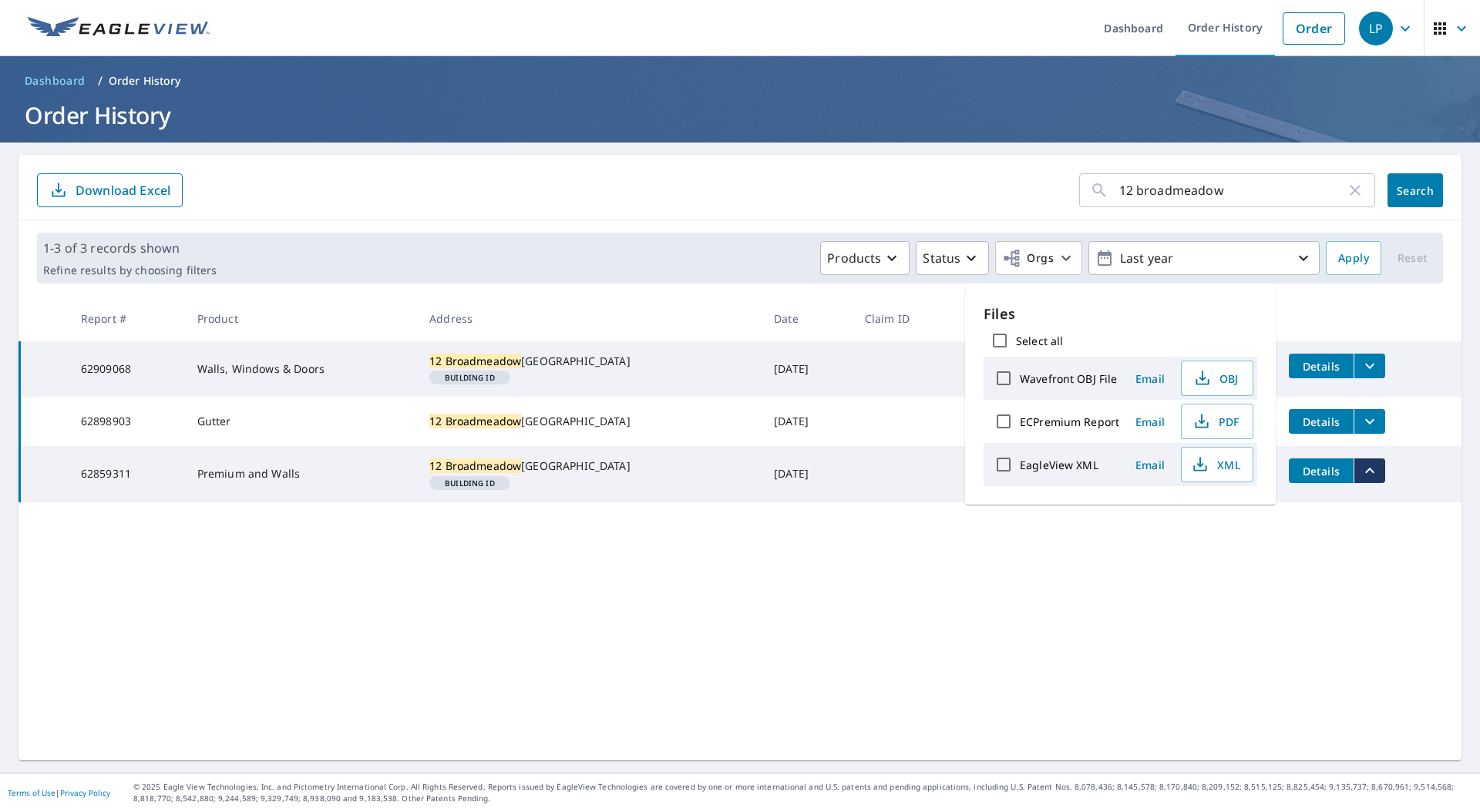 click on "12 broadmeadow ​ Search Download Excel 1-3 of 3 records shown Refine results by choosing filters Products Status Orgs Last year Apply Reset Report # Product Address Date Claim ID Delivery Cost Status 62909068 Walls, Windows & Doors 12 Broadmeadow  Road
Wallingford, CT 06492 Building ID    Dec 05, 2024 Regular - Completed Details 62898903 Gutter 12 Broadmeadow  Road
Wallingford, CT 06492 Dec 04, 2024 Regular - Completed Details 62859311 Premium and Walls 12 Broadmeadow  Road
Wallingford, CT 06492 Building ID    Nov 29, 2024 Regular - Completed Details" at bounding box center (740, 458) 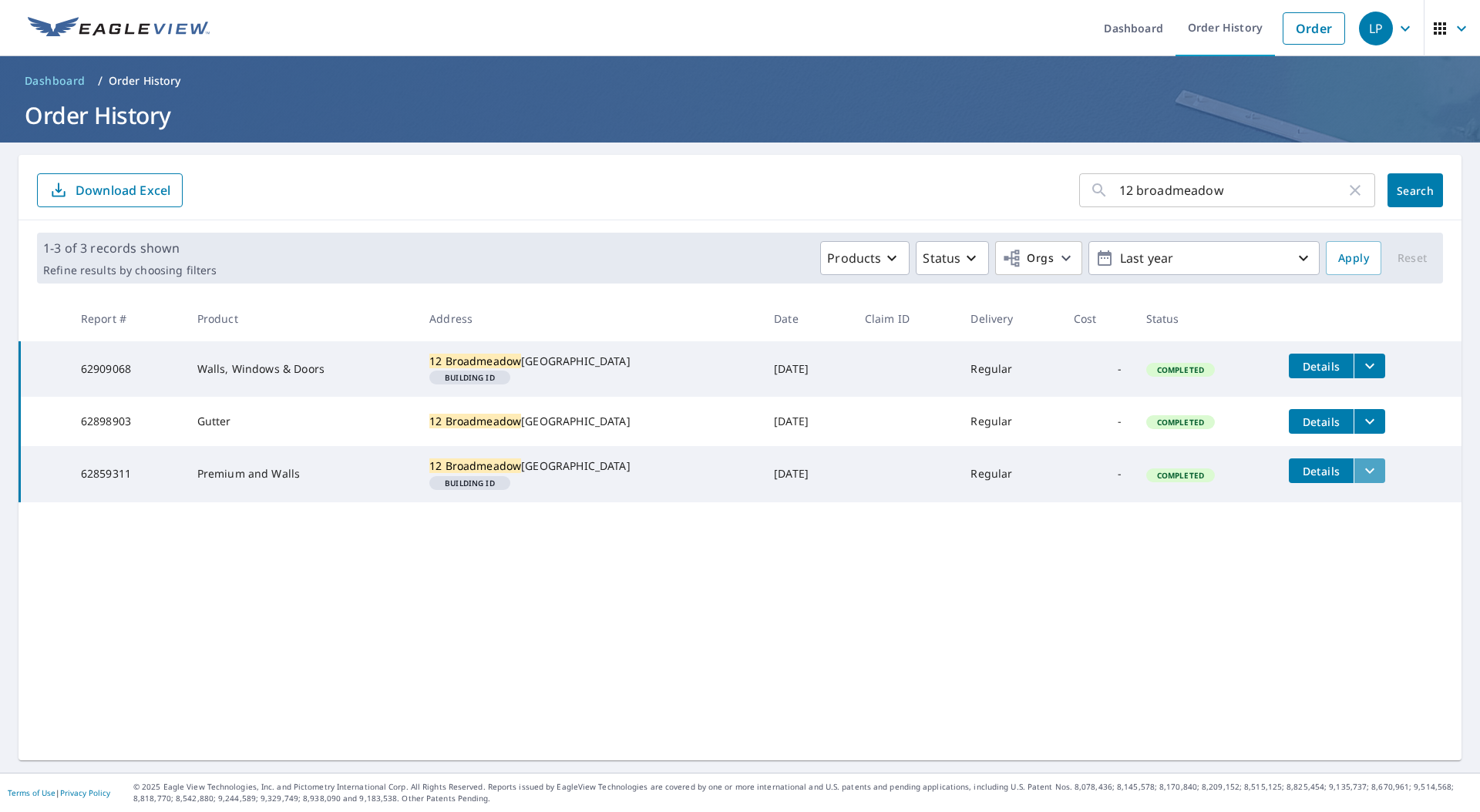 click 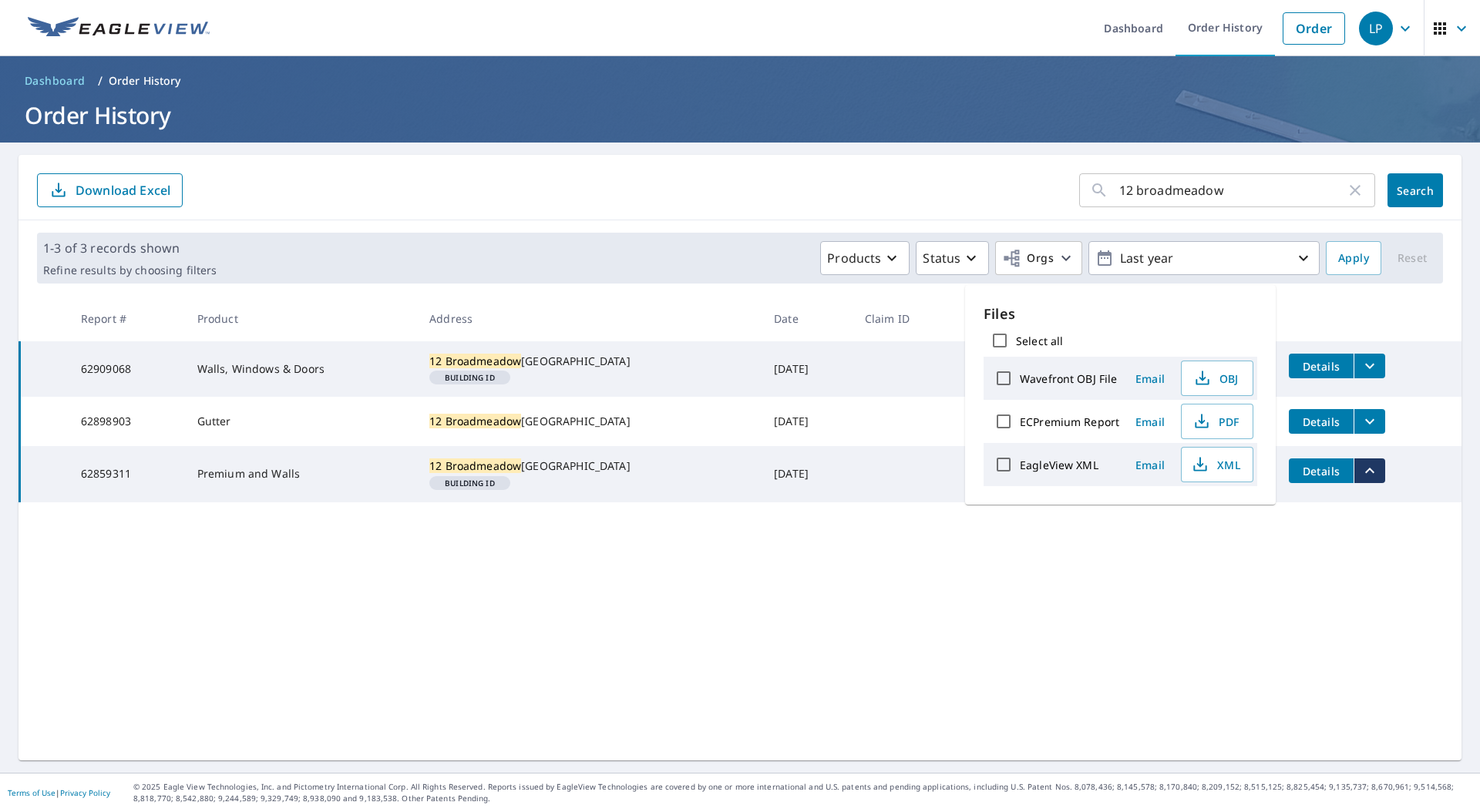 click on "12 broadmeadow ​ Search Download Excel 1-3 of 3 records shown Refine results by choosing filters Products Status Orgs Last year Apply Reset Report # Product Address Date Claim ID Delivery Cost Status 62909068 Walls, Windows & Doors 12 Broadmeadow  Road
Wallingford, CT 06492 Building ID    Dec 05, 2024 Regular - Completed Details 62898903 Gutter 12 Broadmeadow  Road
Wallingford, CT 06492 Dec 04, 2024 Regular - Completed Details 62859311 Premium and Walls 12 Broadmeadow  Road
Wallingford, CT 06492 Building ID    Nov 29, 2024 Regular - Completed Details" at bounding box center (740, 458) 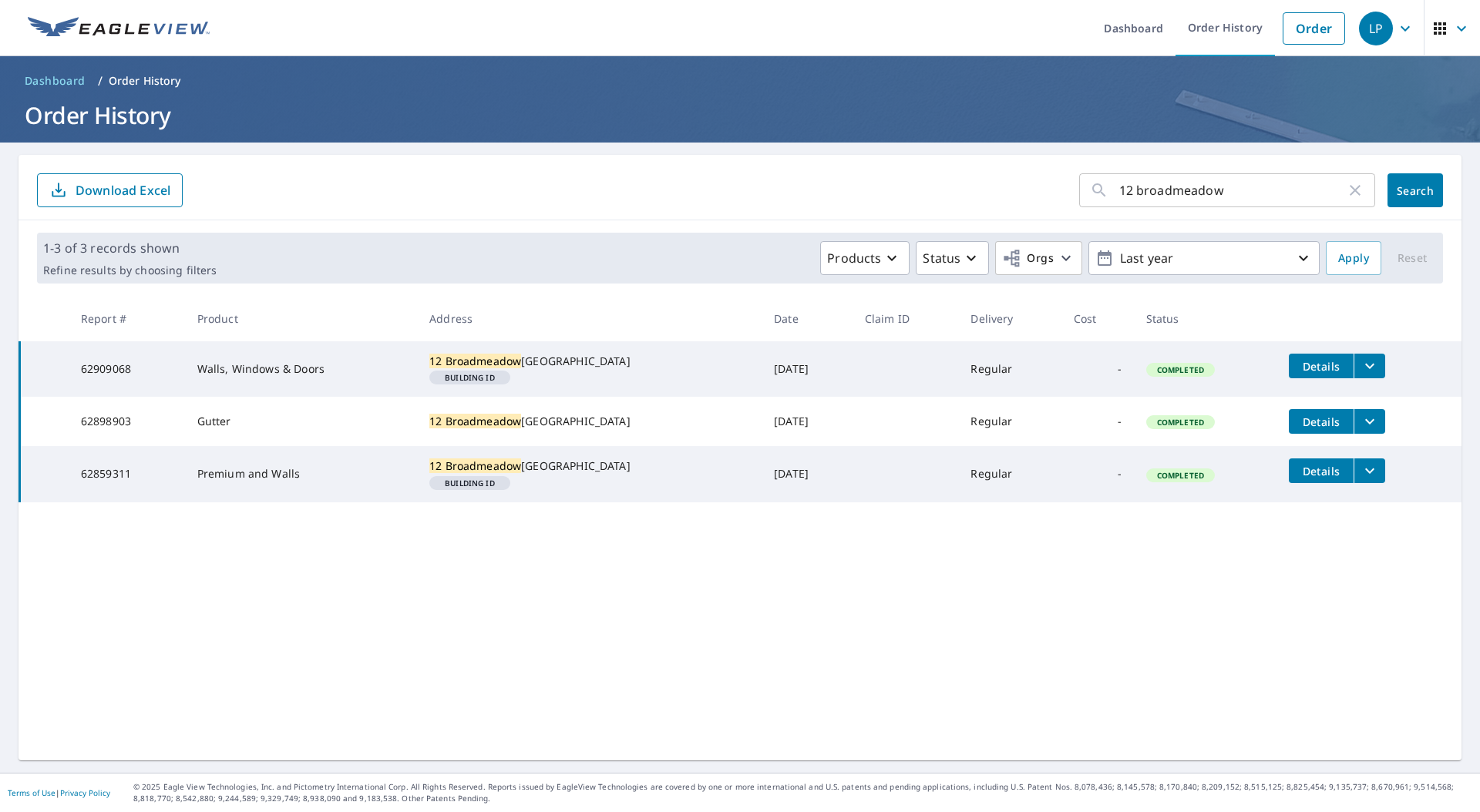 click on "-" at bounding box center (1098, 474) 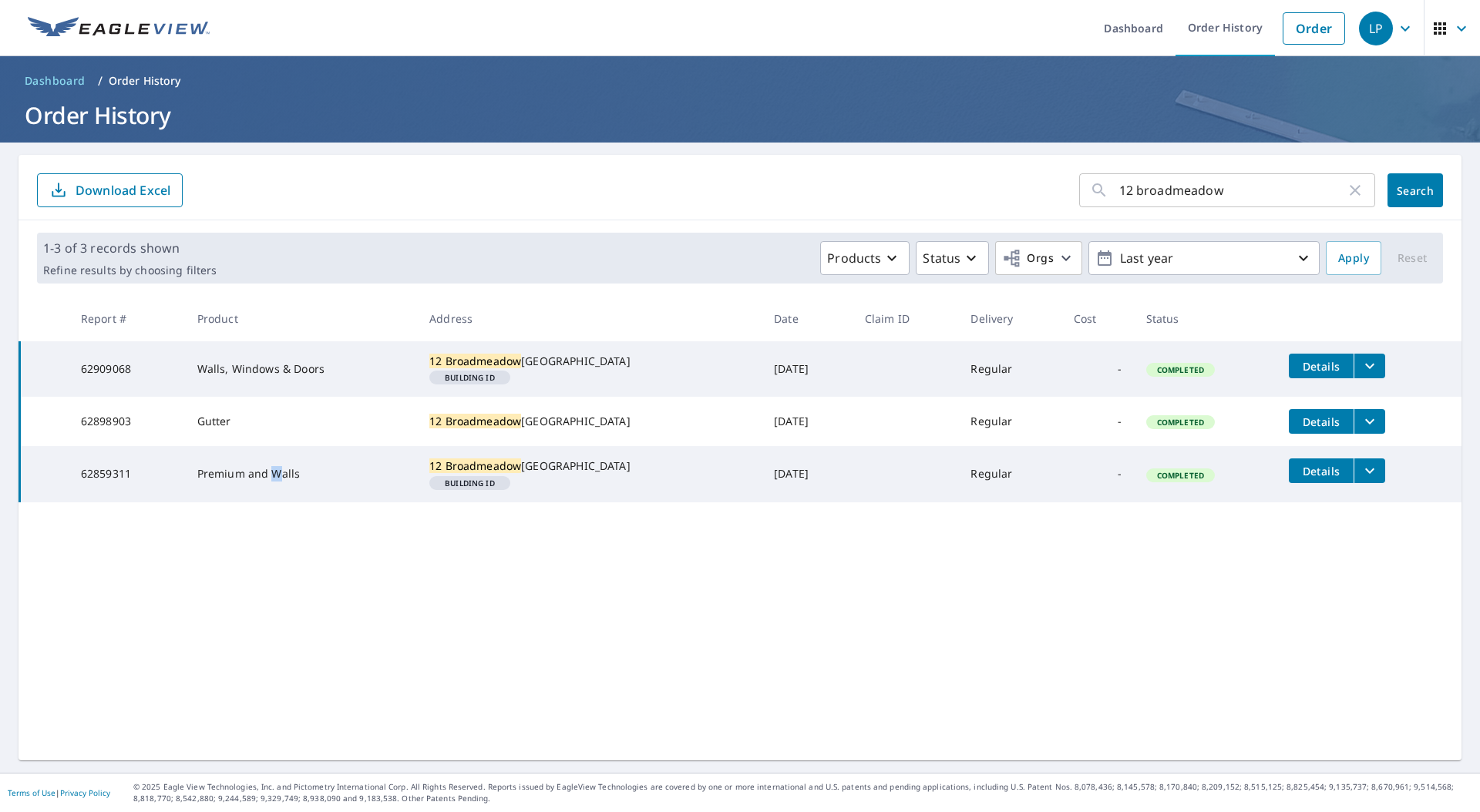 click on "Premium and Walls" at bounding box center [301, 474] 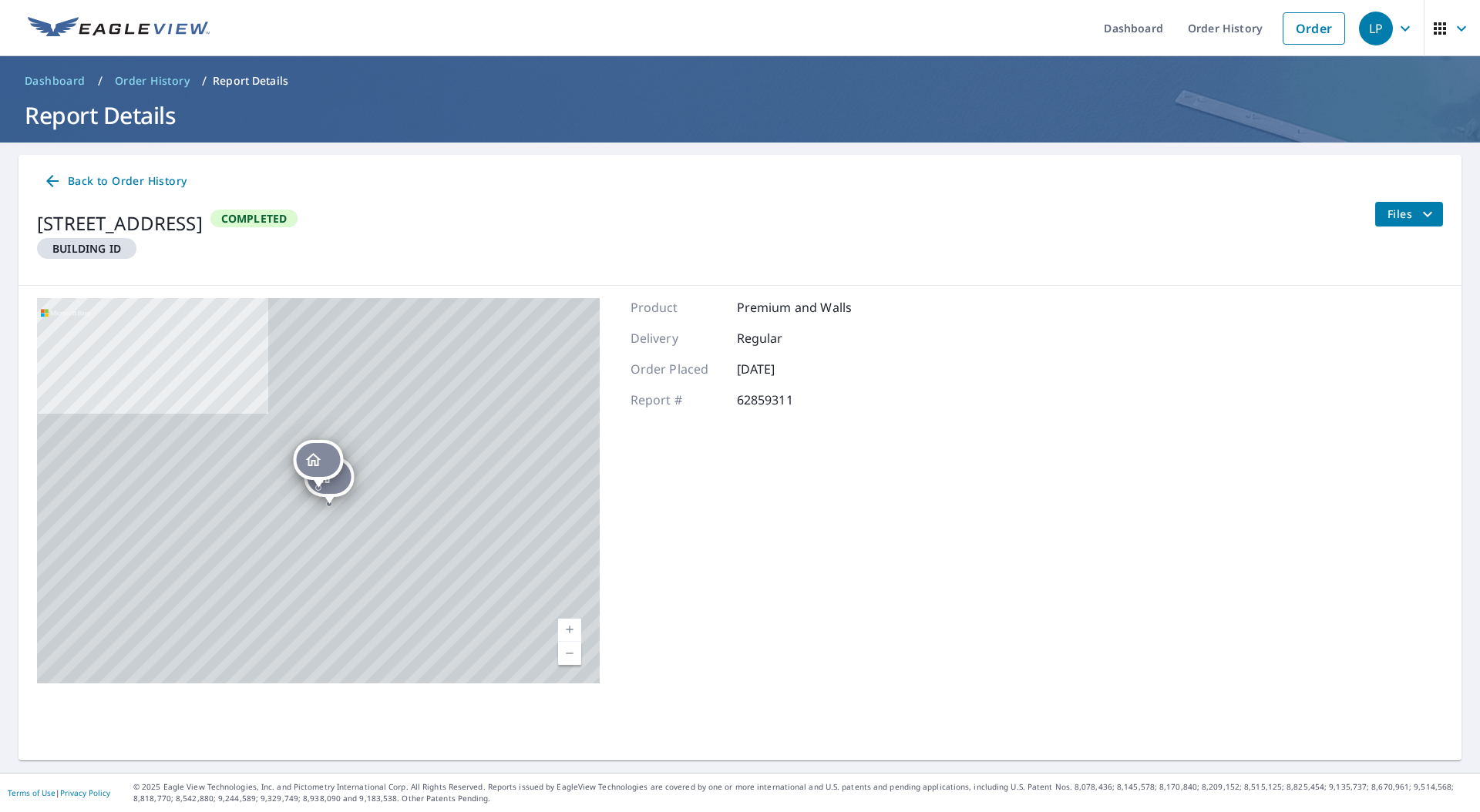 click on "Back to Order History 12 Broadmeadow Road
Wallingford, CT 06492 Building ID    Completed Files" at bounding box center [740, 220] 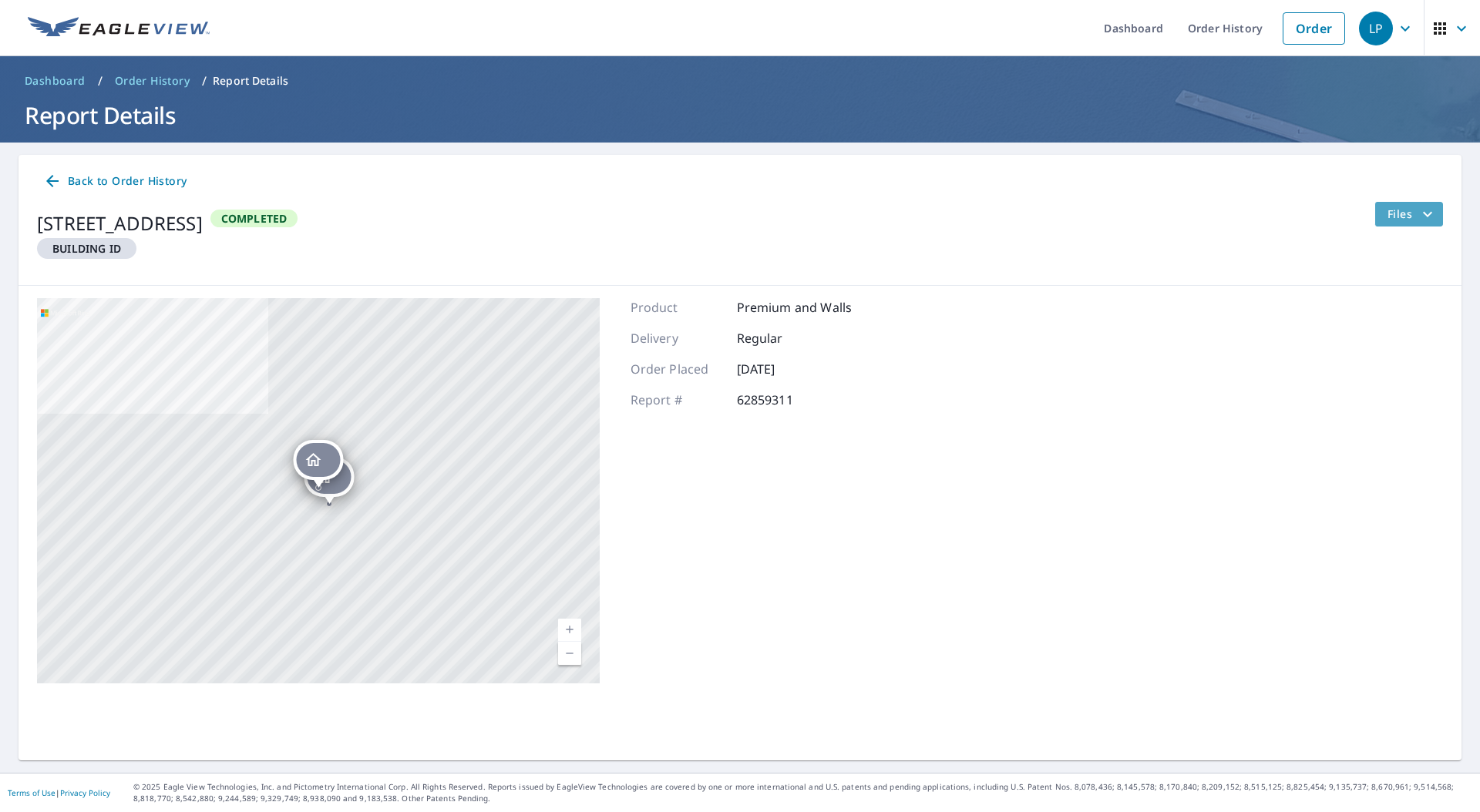 click on "Files" at bounding box center (1408, 214) 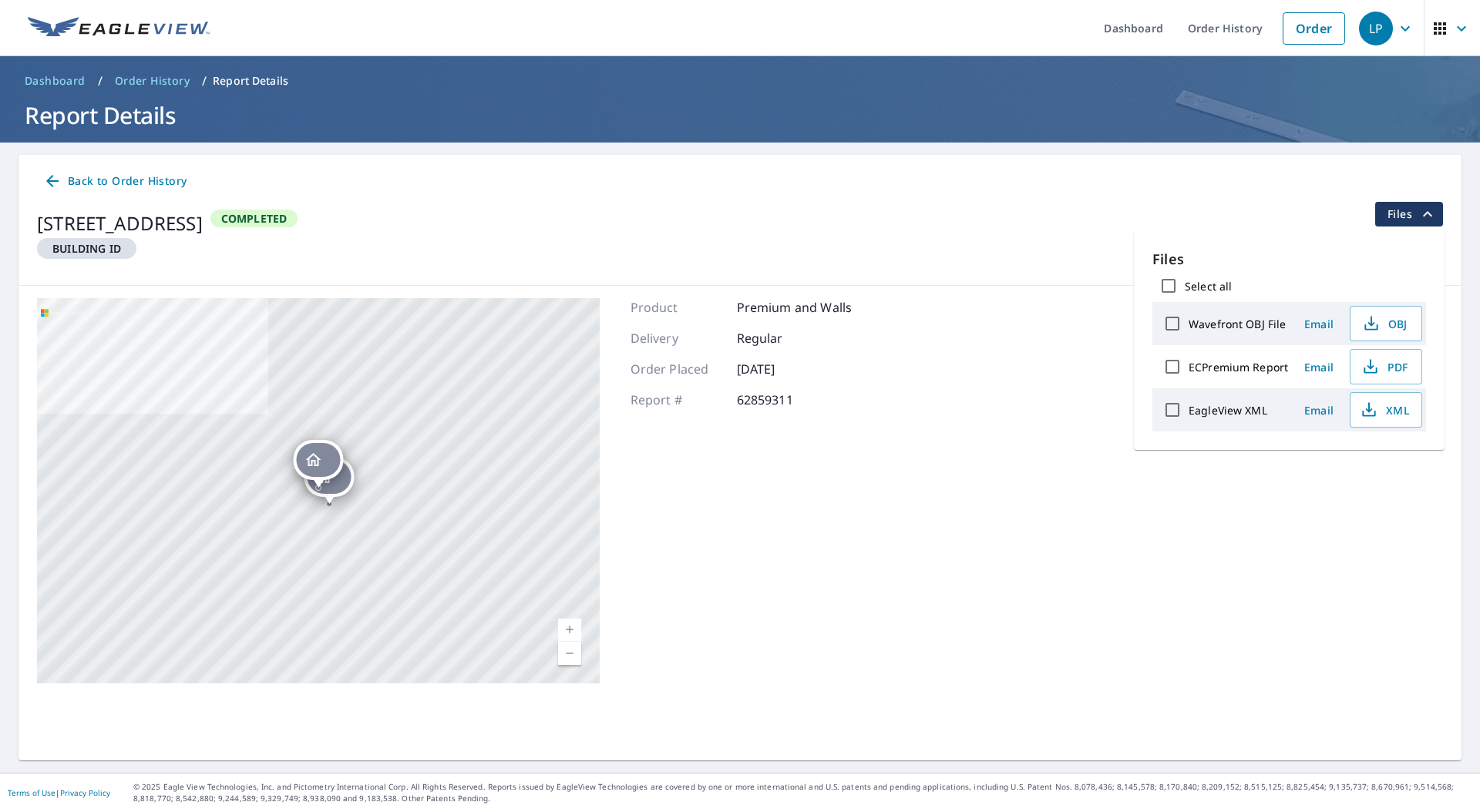 click on "12 Broadmeadow Road Wallingford, CT 06492    12 Broadmeadow Road Wallingford, CT 06492 Aerial Road A standard road map Aerial A detailed look from above Labels Labels © 2025 TomTom, © Vexcel Imaging, © 2025 Microsoft Corporation,  © OpenStreetMap Terms Product Premium and Walls Delivery Regular Order Placed Nov 29, 2024 Report # 62859311" at bounding box center [740, 491] 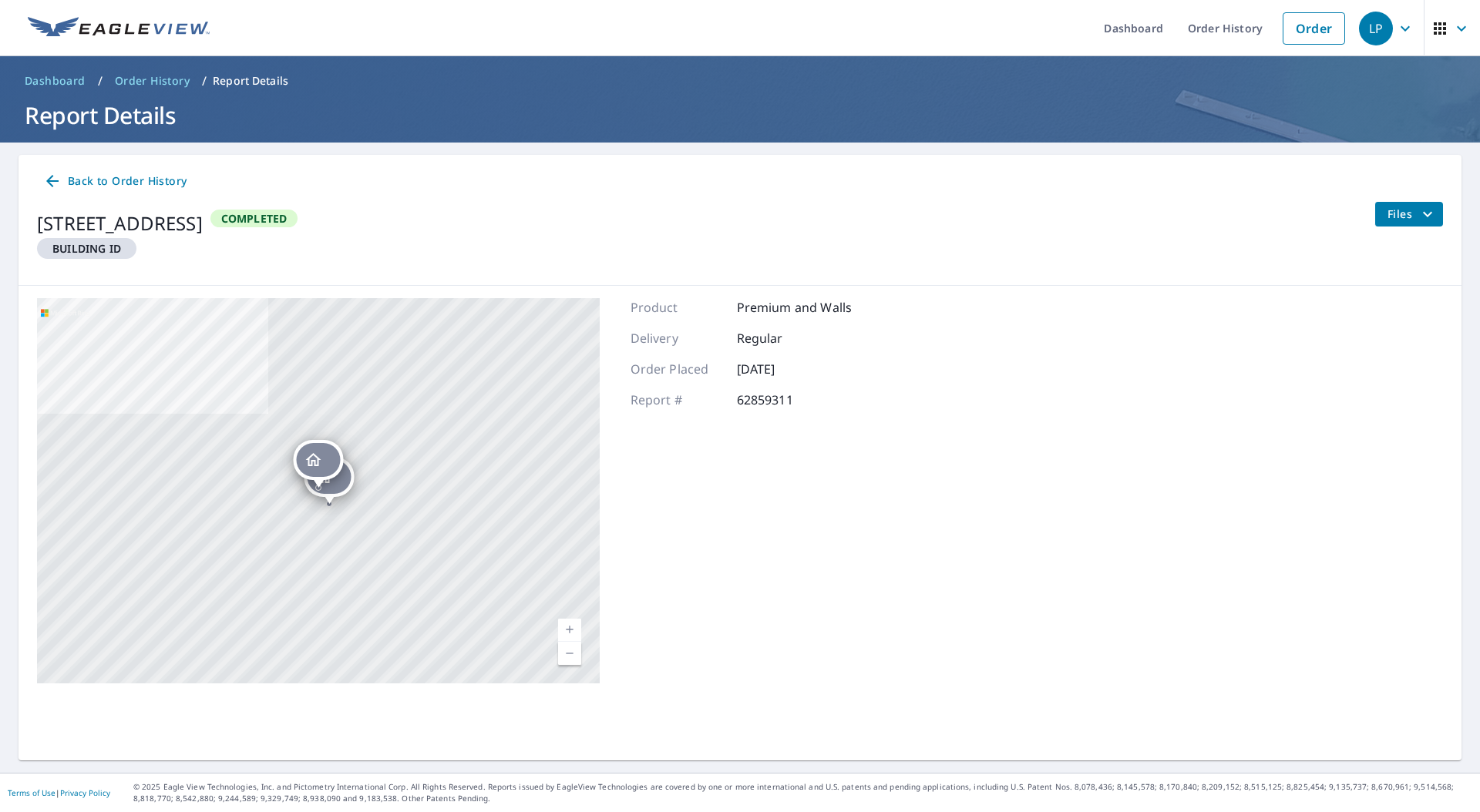 click at bounding box center (318, 460) 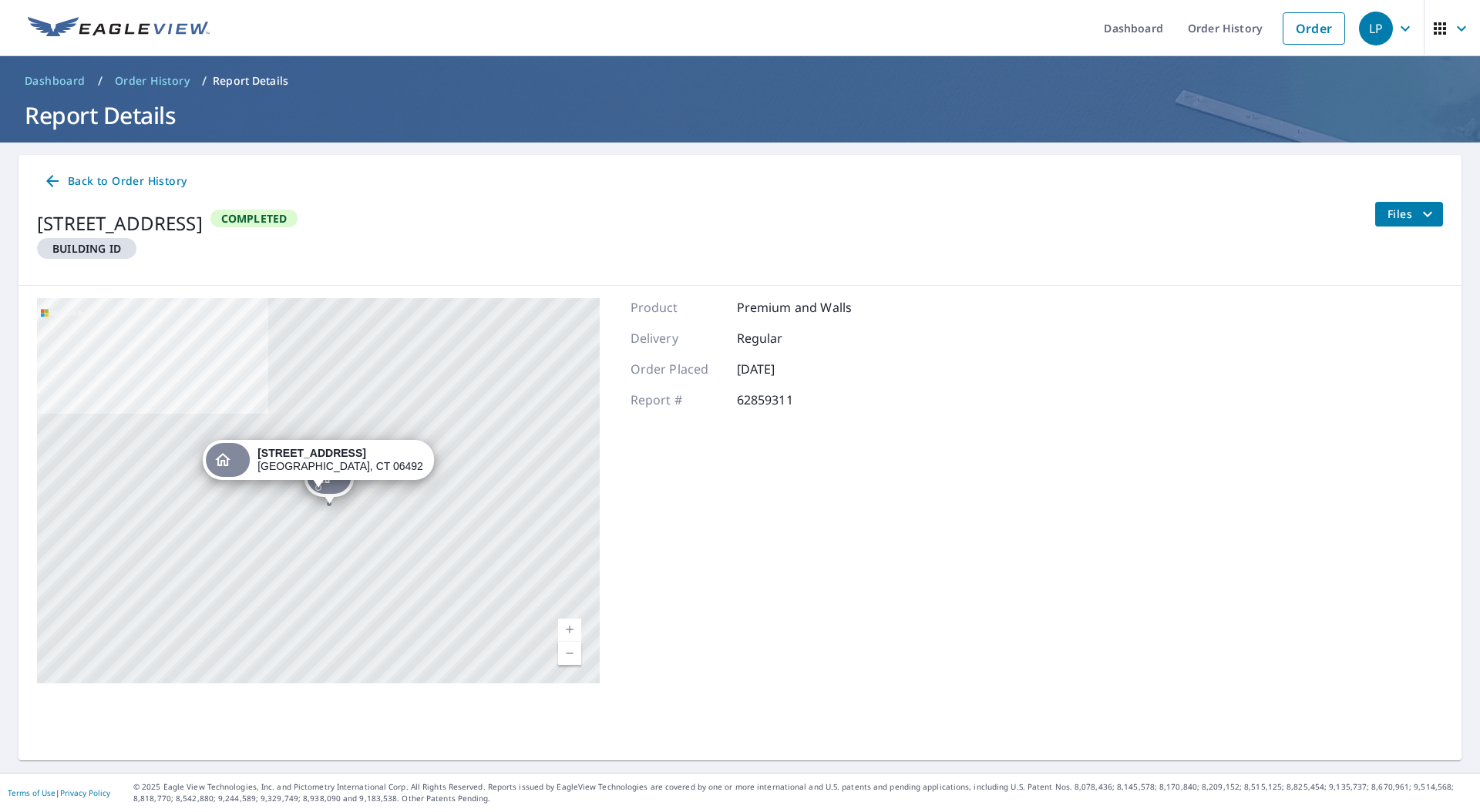 click on "Back to Order History" at bounding box center (115, 181) 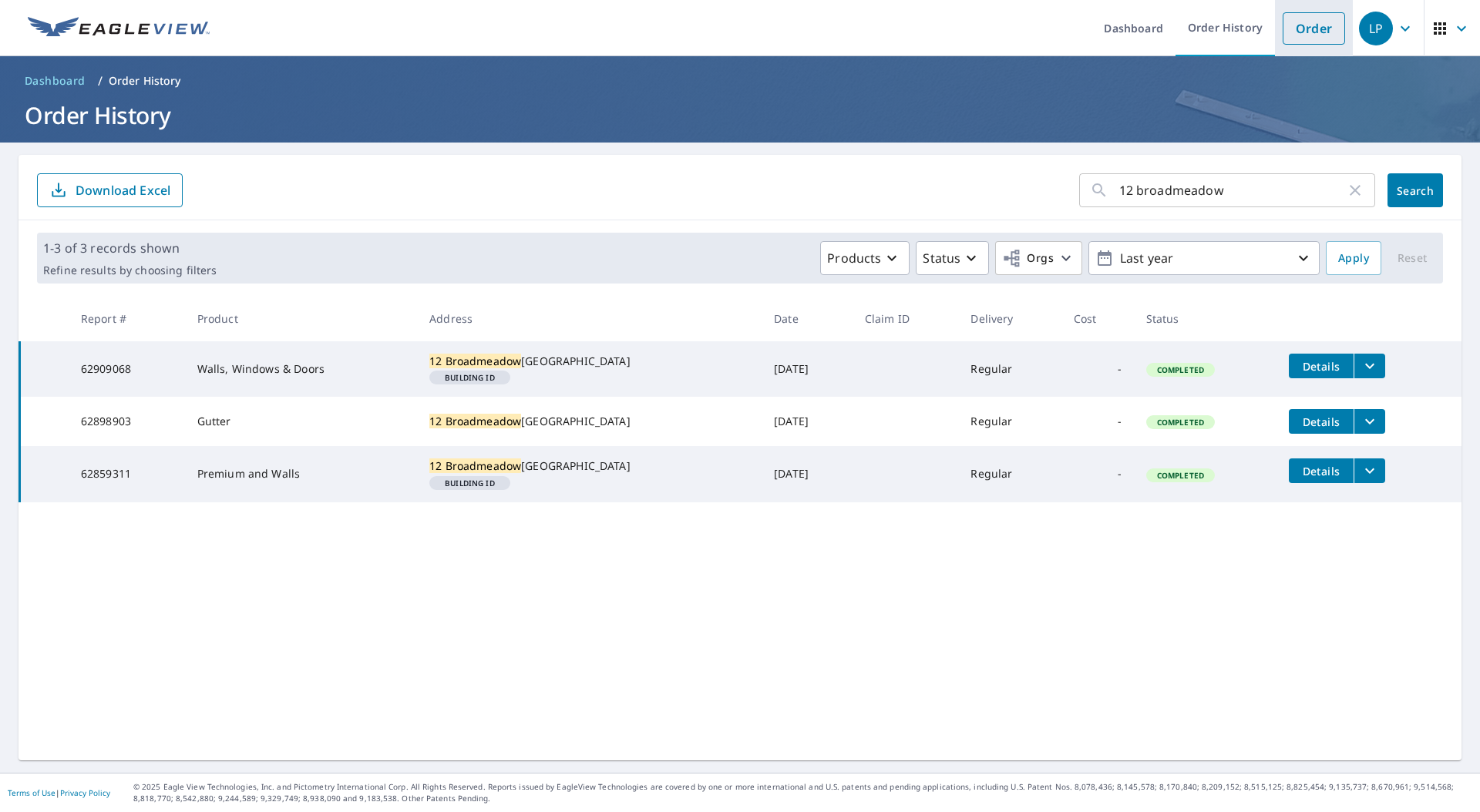 click on "Order" at bounding box center (1314, 29) 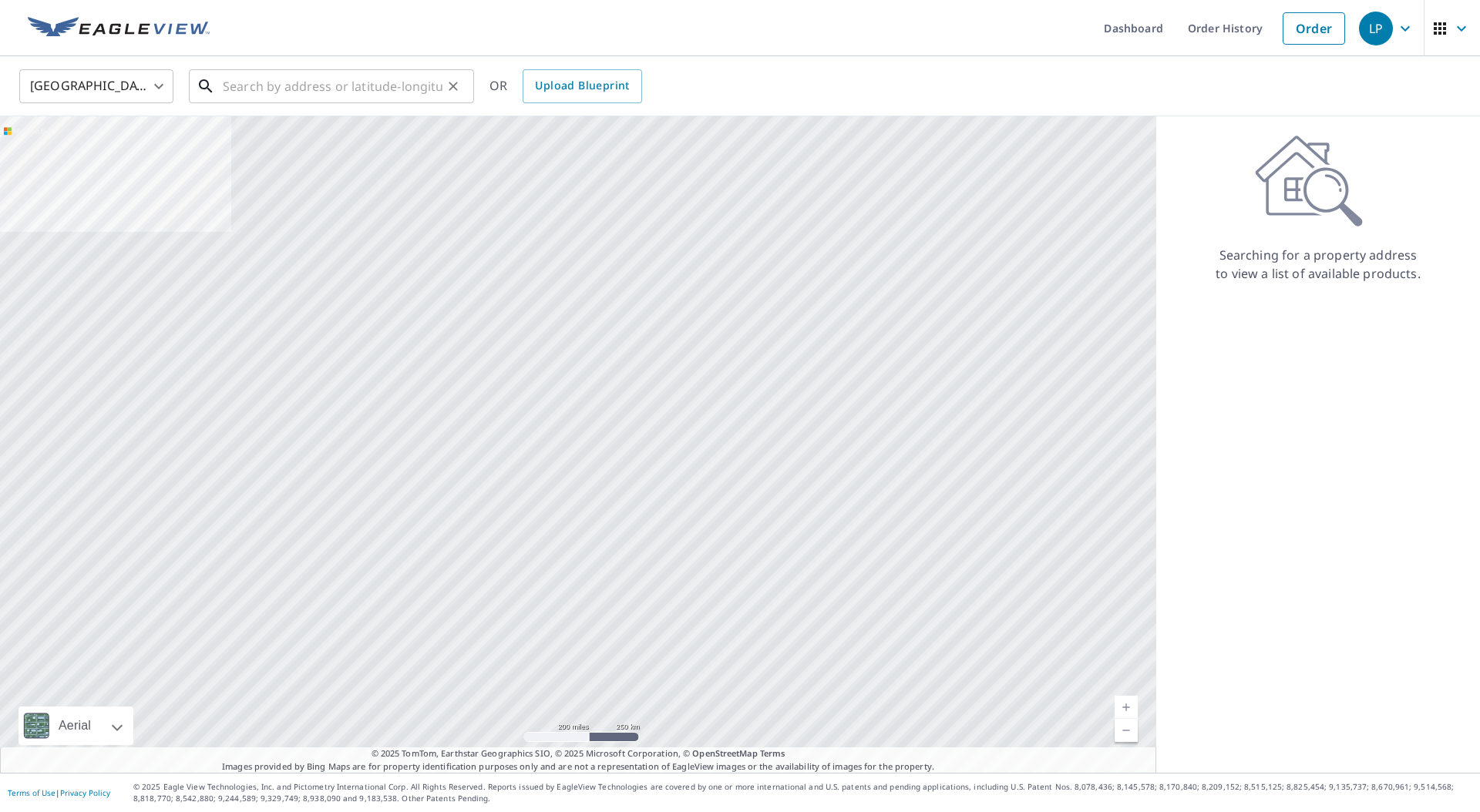 click at bounding box center (332, 86) 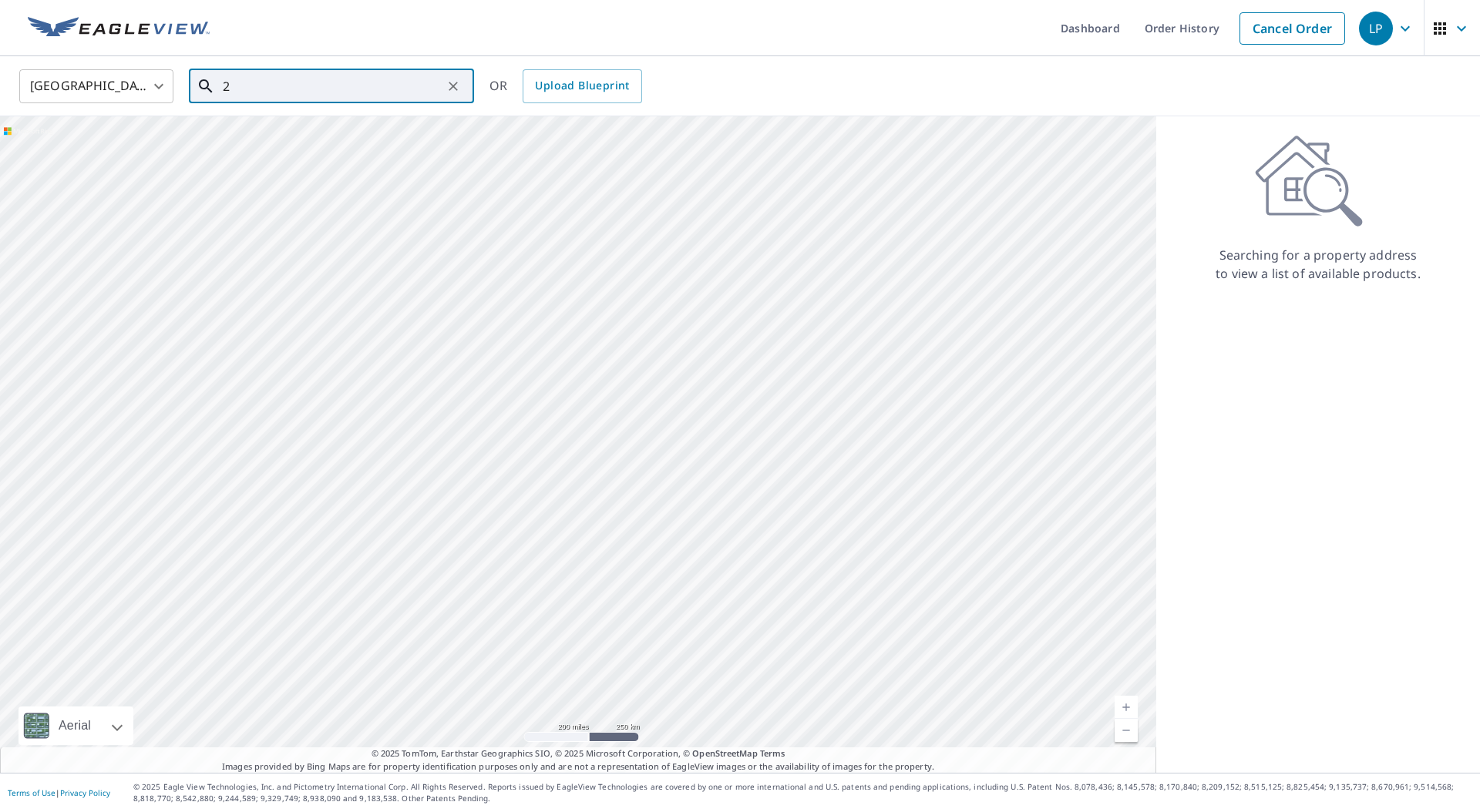 type on "2" 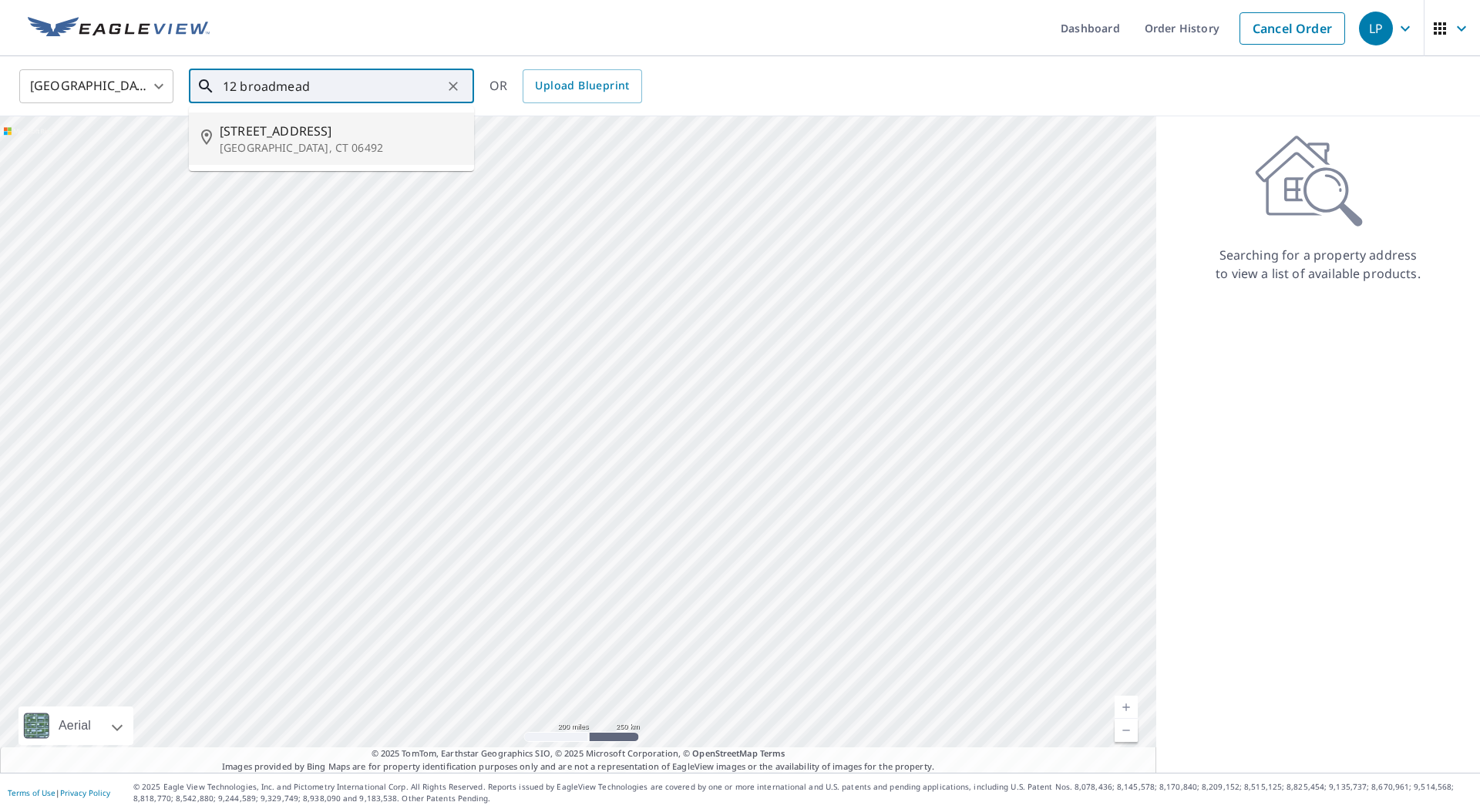 click on "Wallingford, CT 06492" at bounding box center [341, 148] 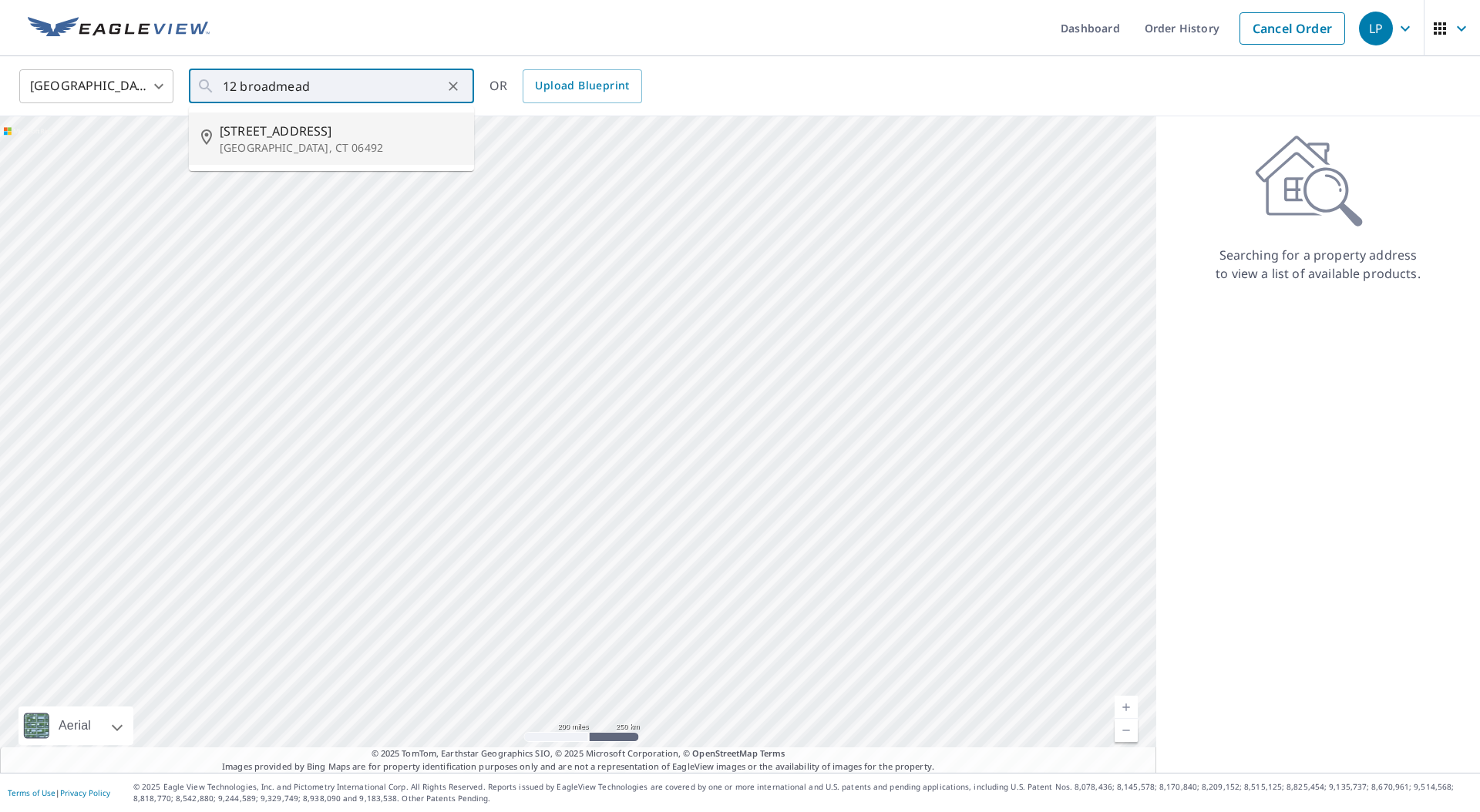 type on "12 Broadmeadow Rd Wallingford, CT 06492" 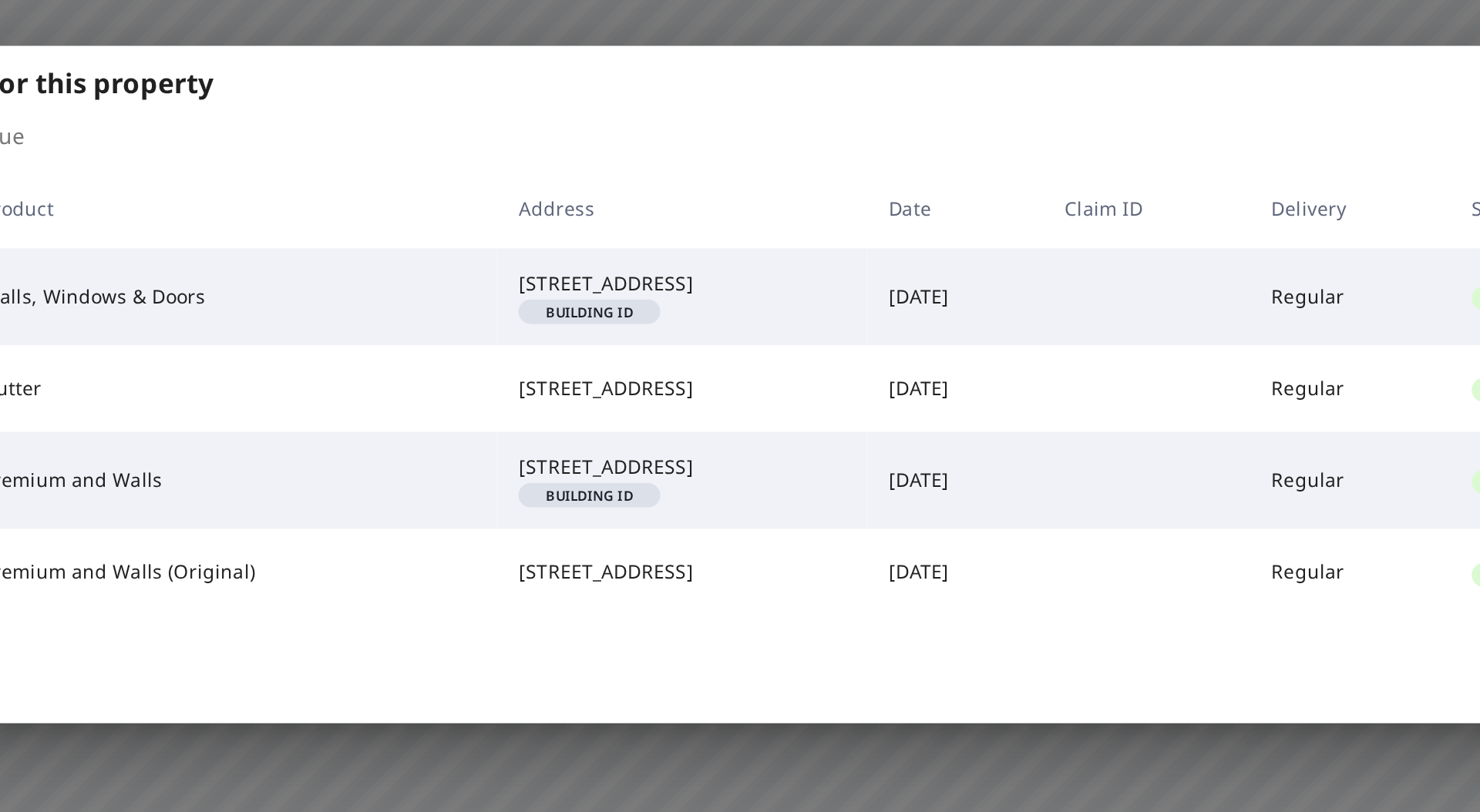 drag, startPoint x: 665, startPoint y: 329, endPoint x: 577, endPoint y: 330, distance: 88.00568 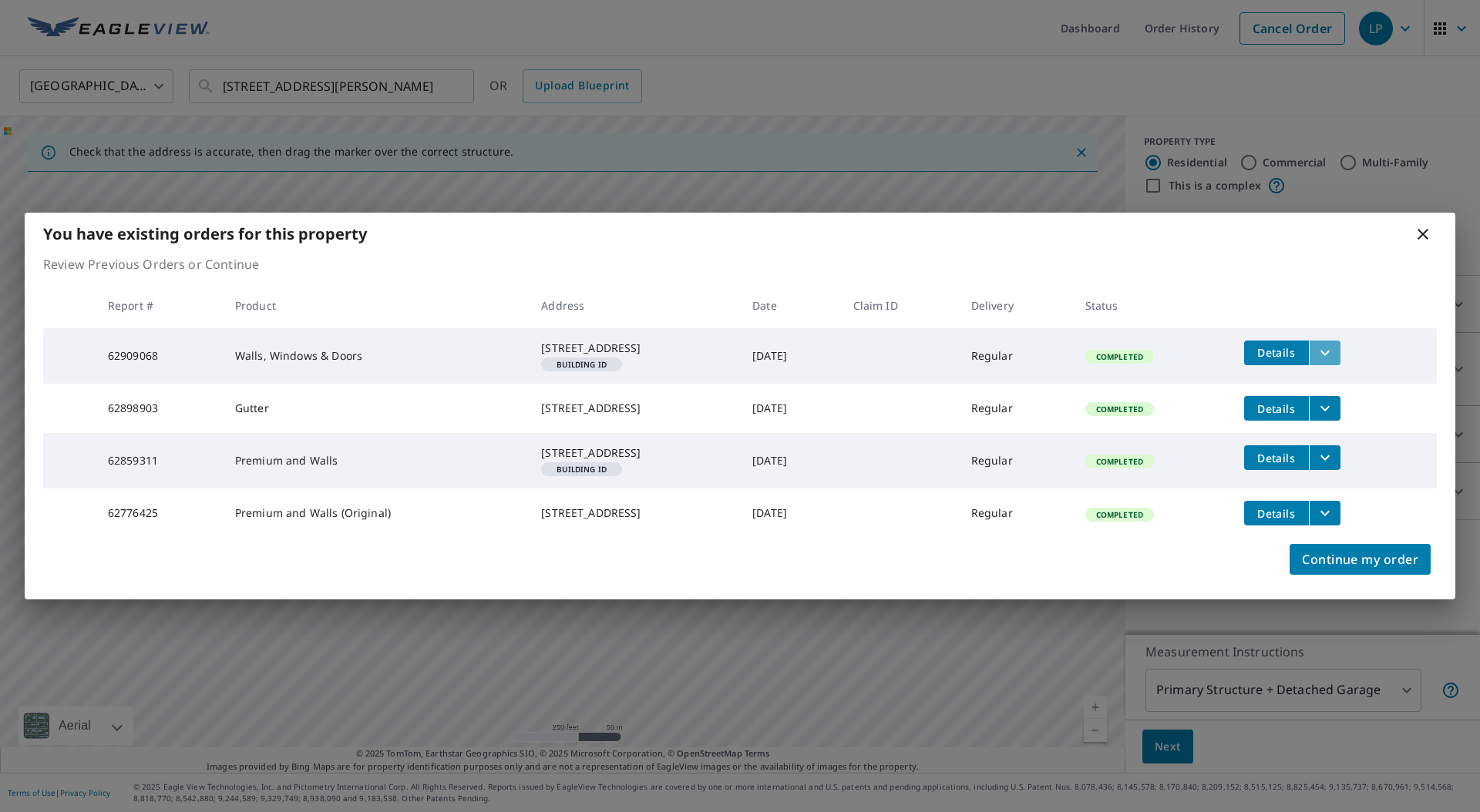 click 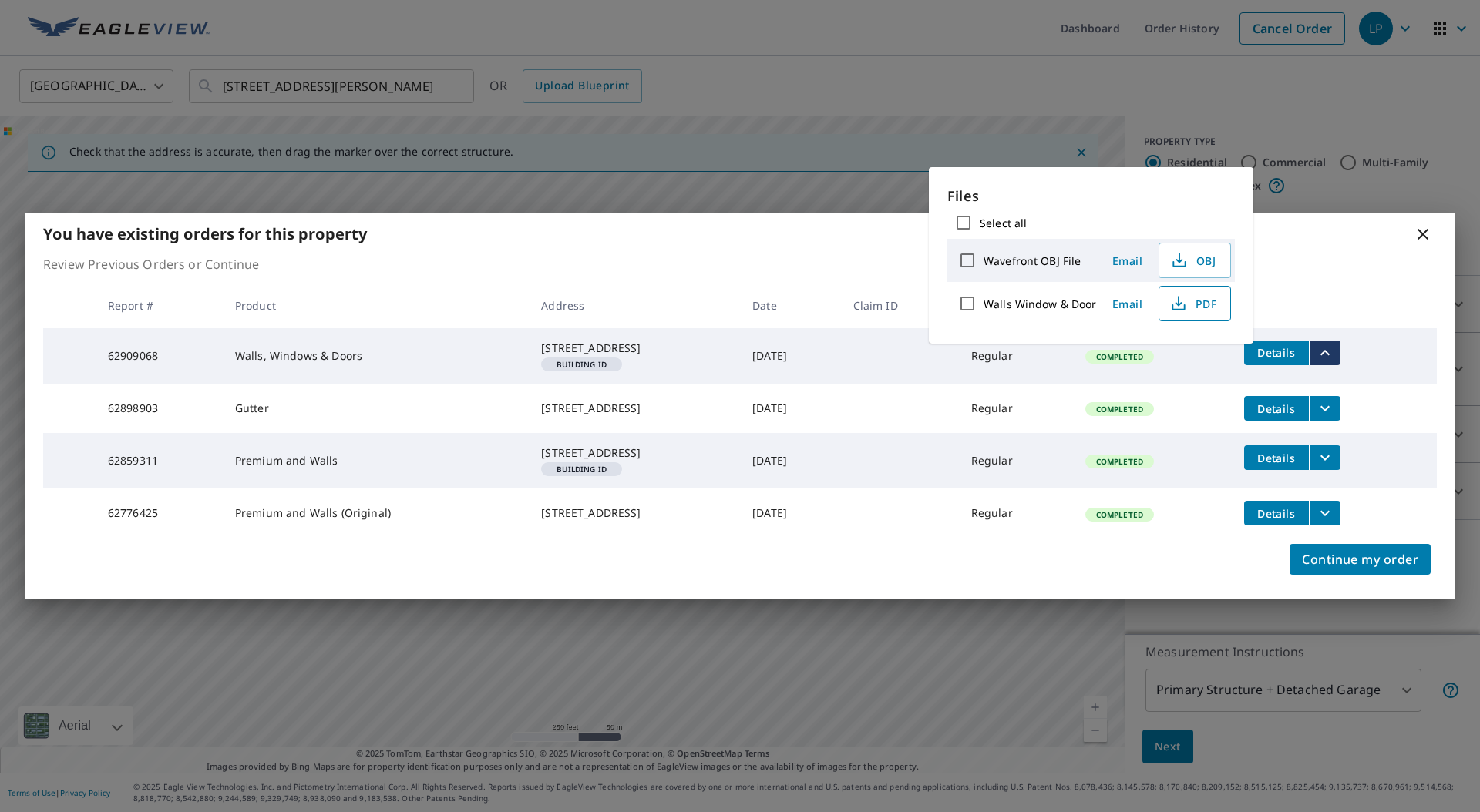 click on "PDF" at bounding box center (1193, 304) 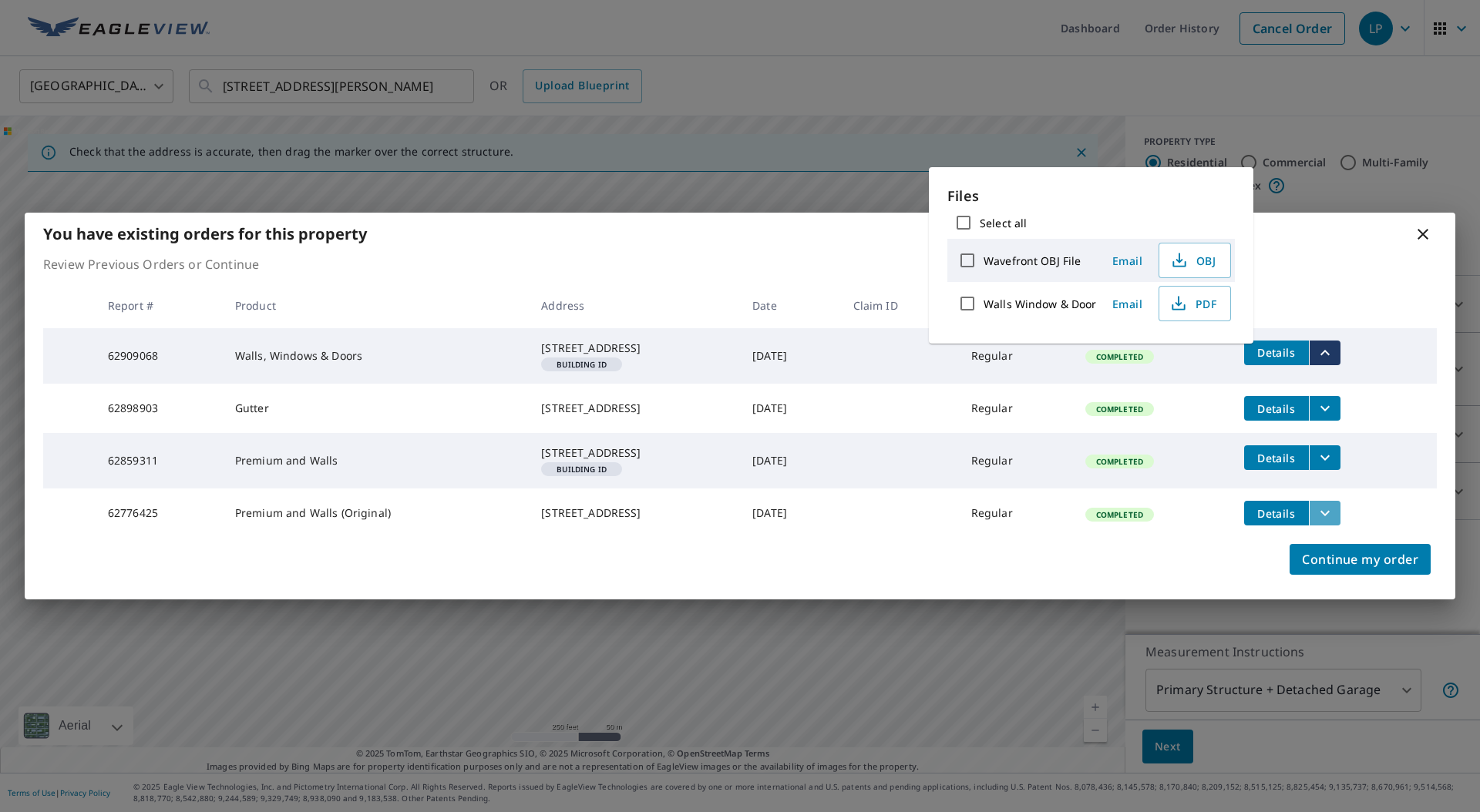 click at bounding box center (1324, 513) 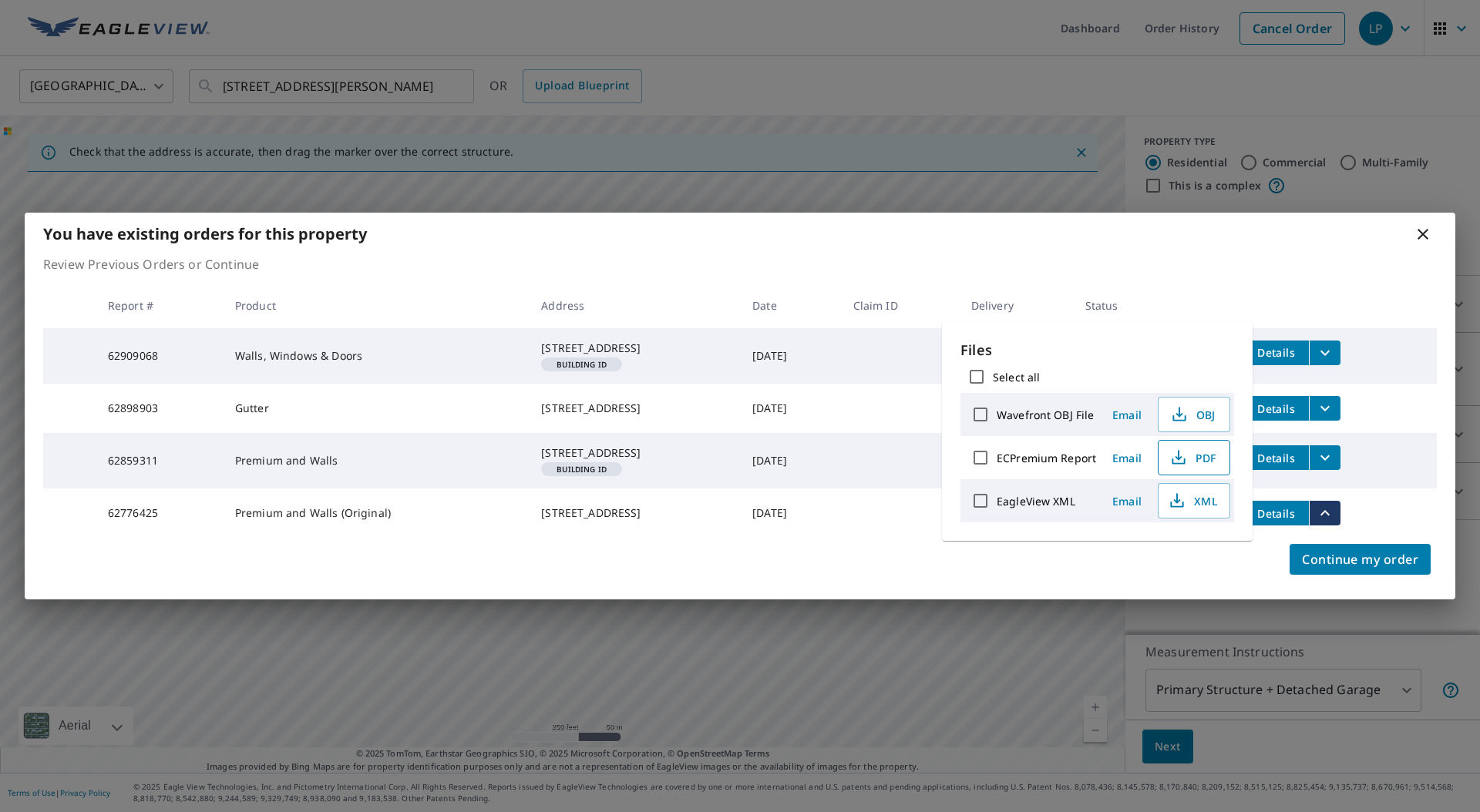 click on "PDF" at bounding box center (1192, 458) 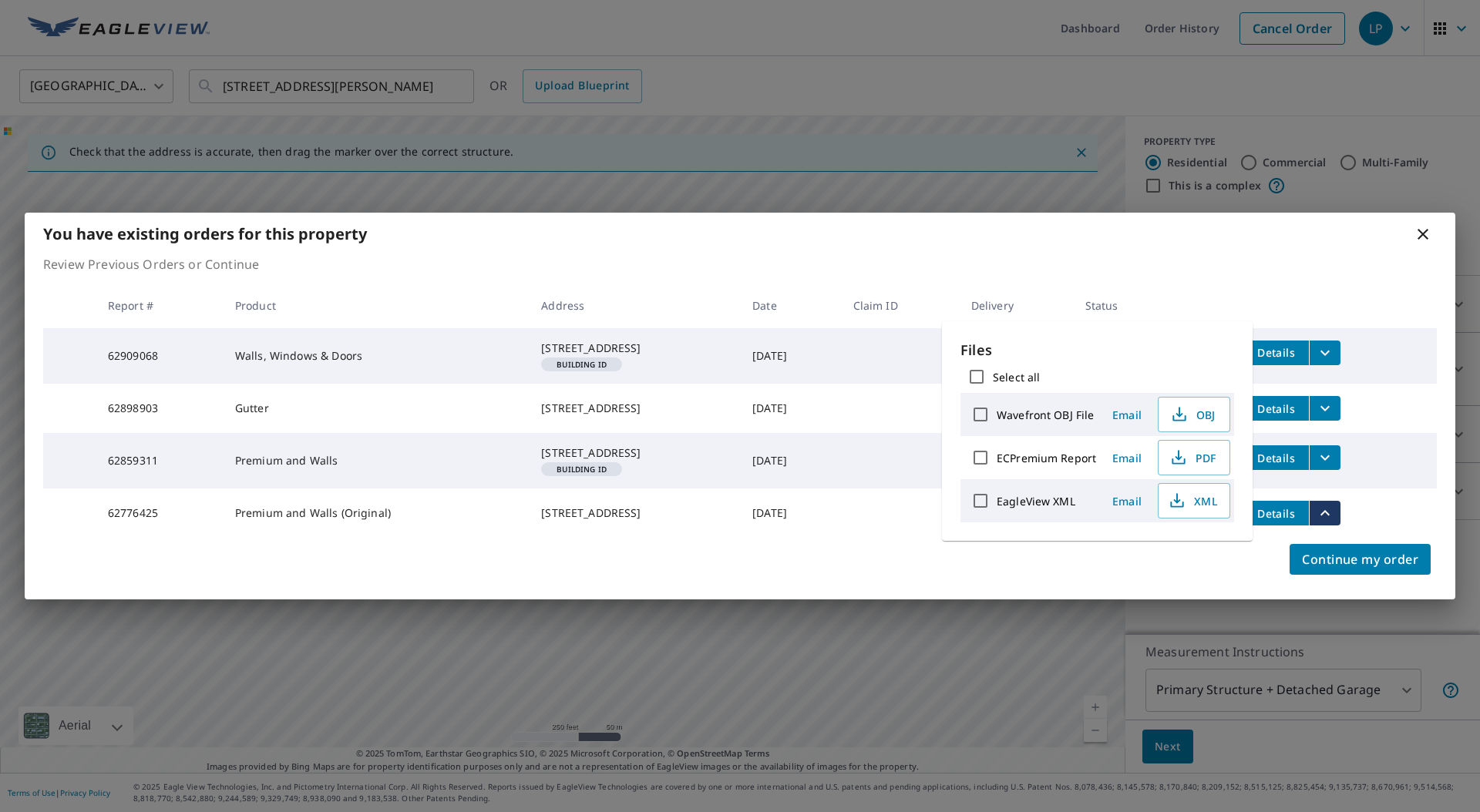 click on "Continue my order" at bounding box center [740, 569] 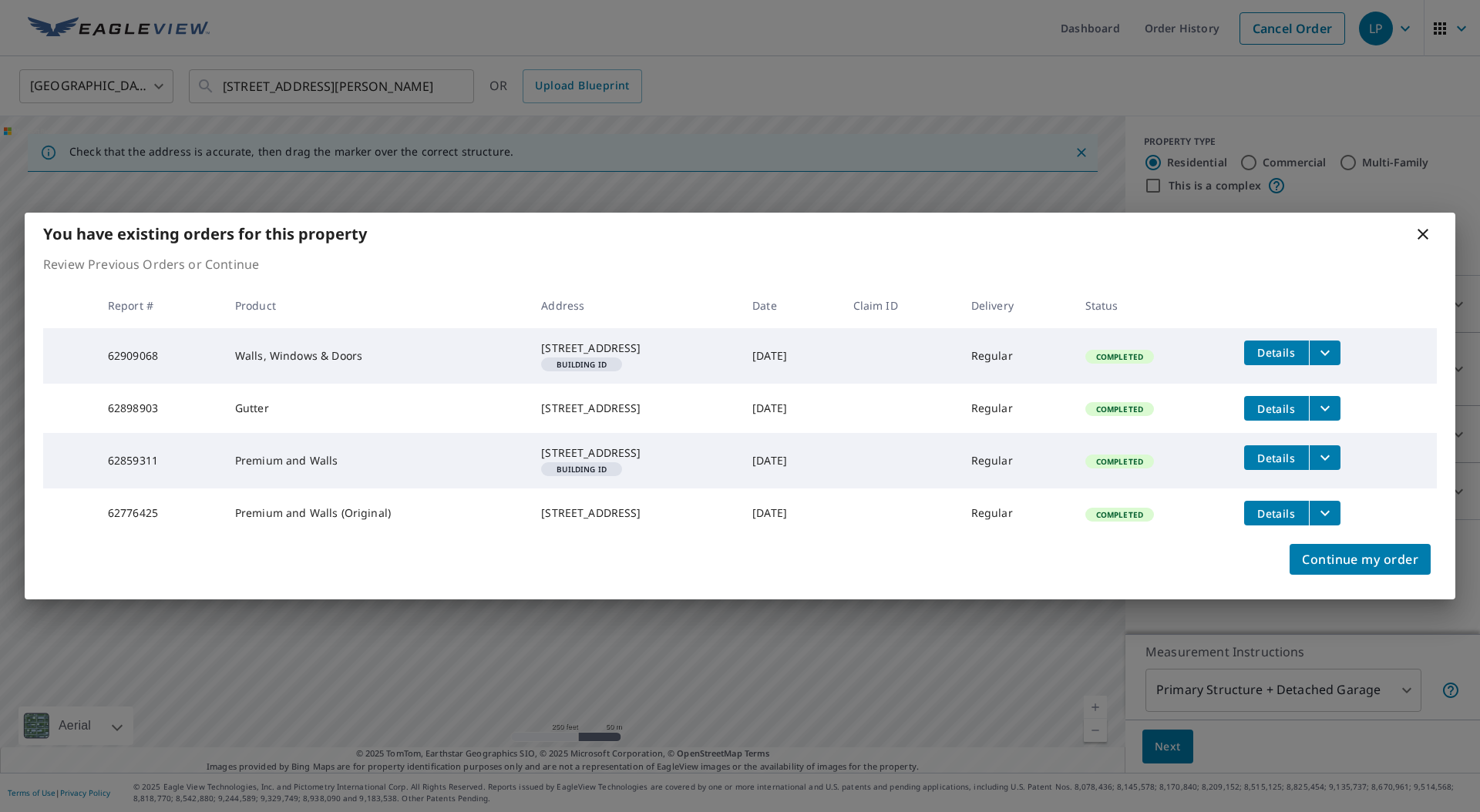 click 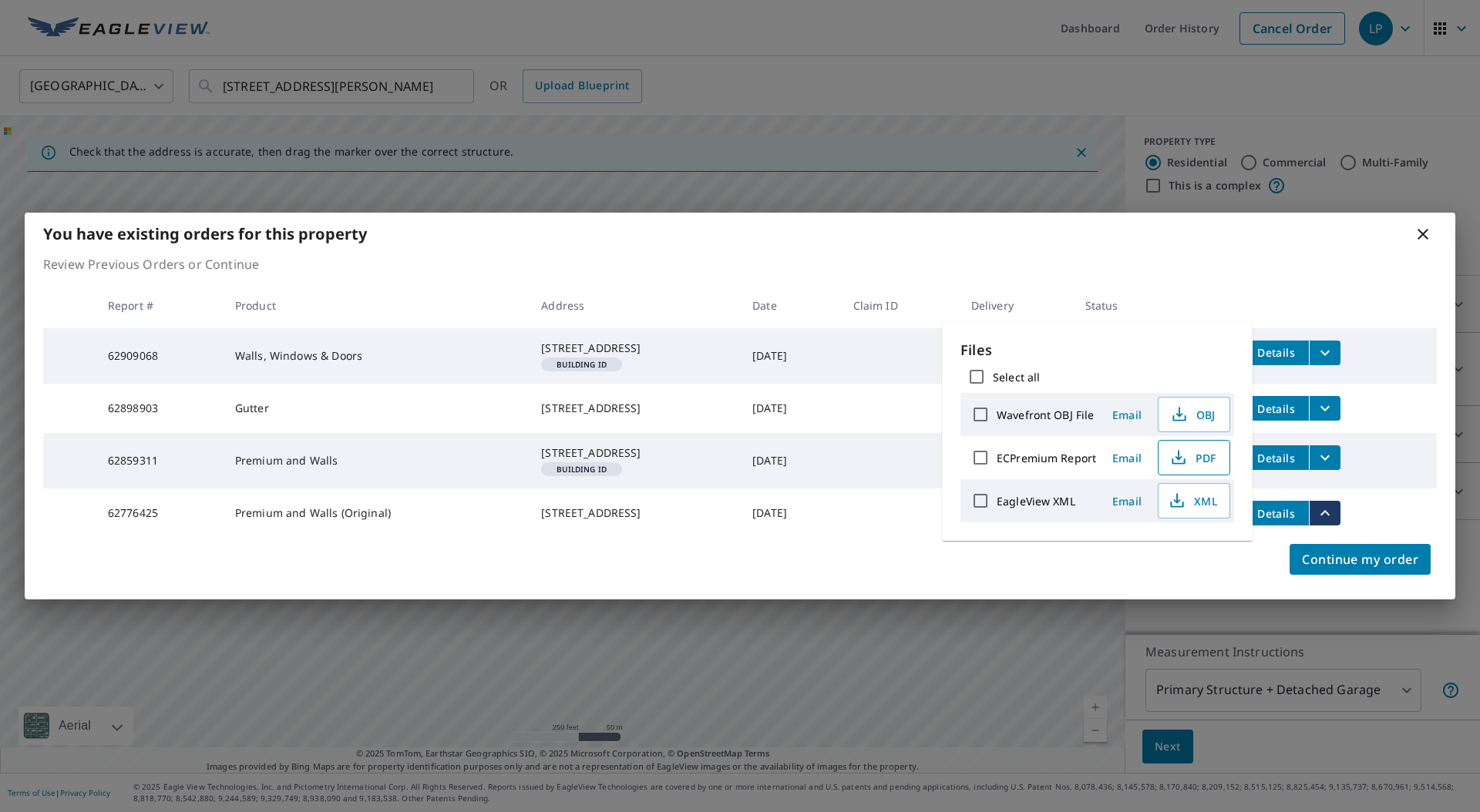 click on "PDF" at bounding box center [1192, 458] 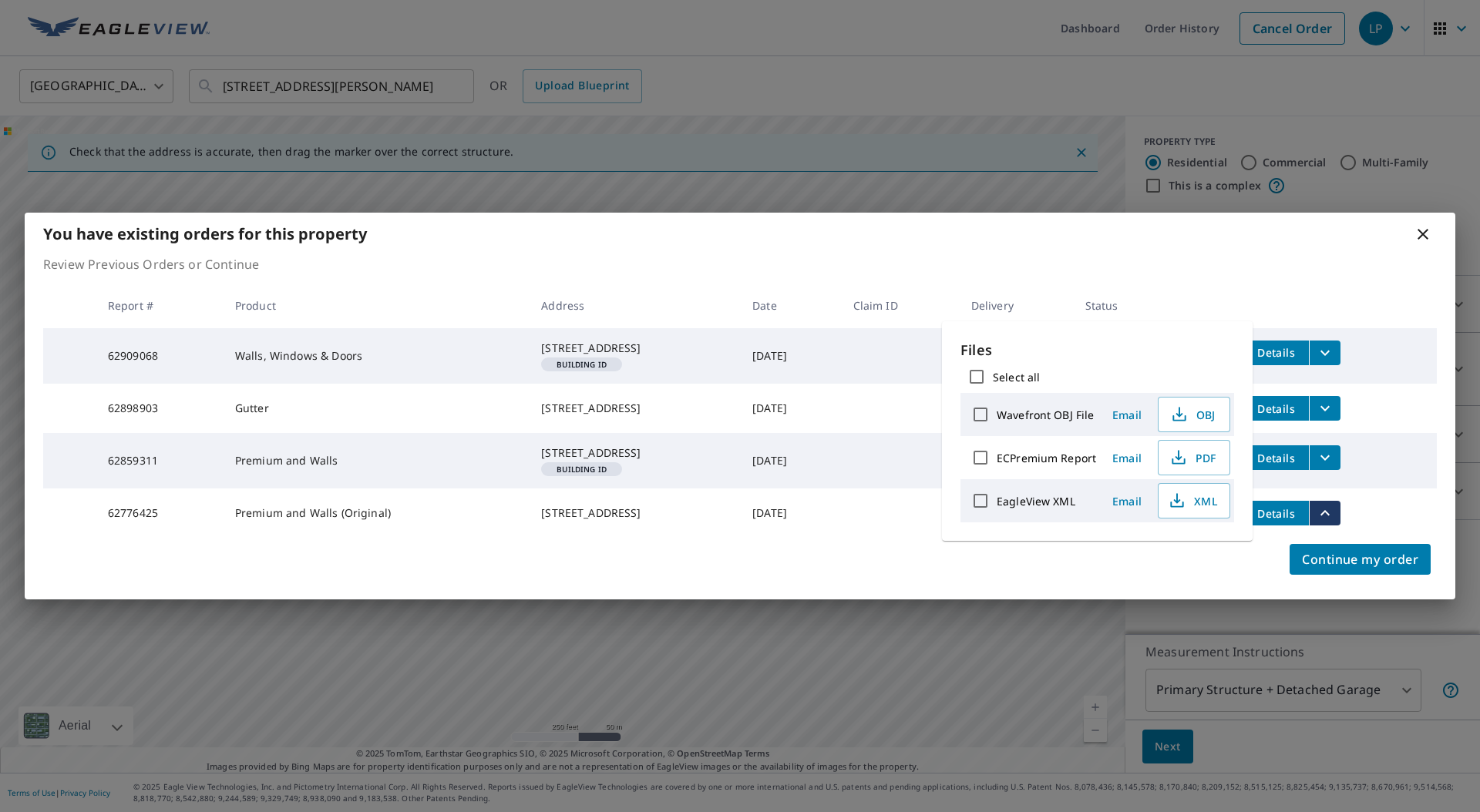 click on "14 Broadmeadow Road
Wallingford, CT 06492" at bounding box center [634, 513] 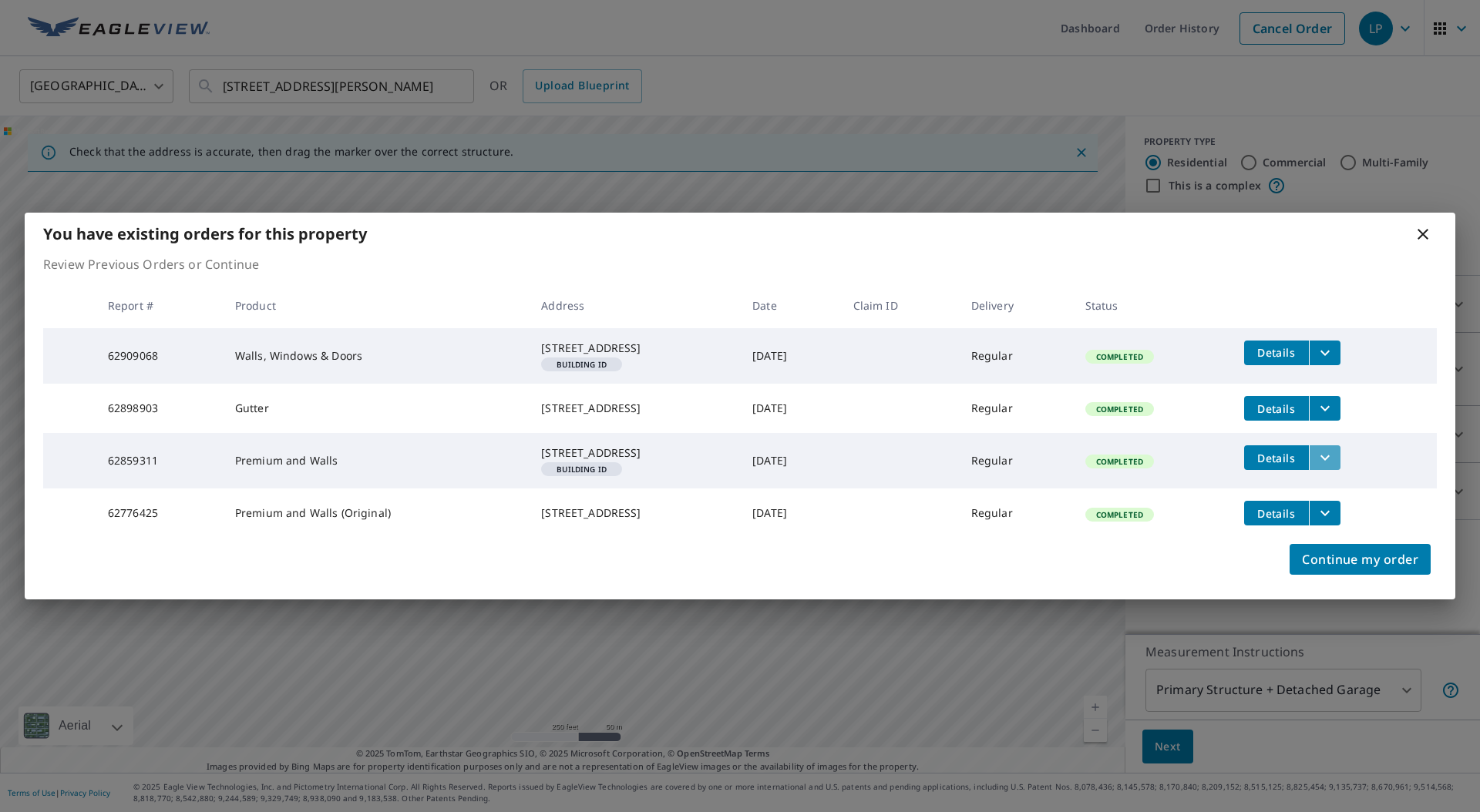 click 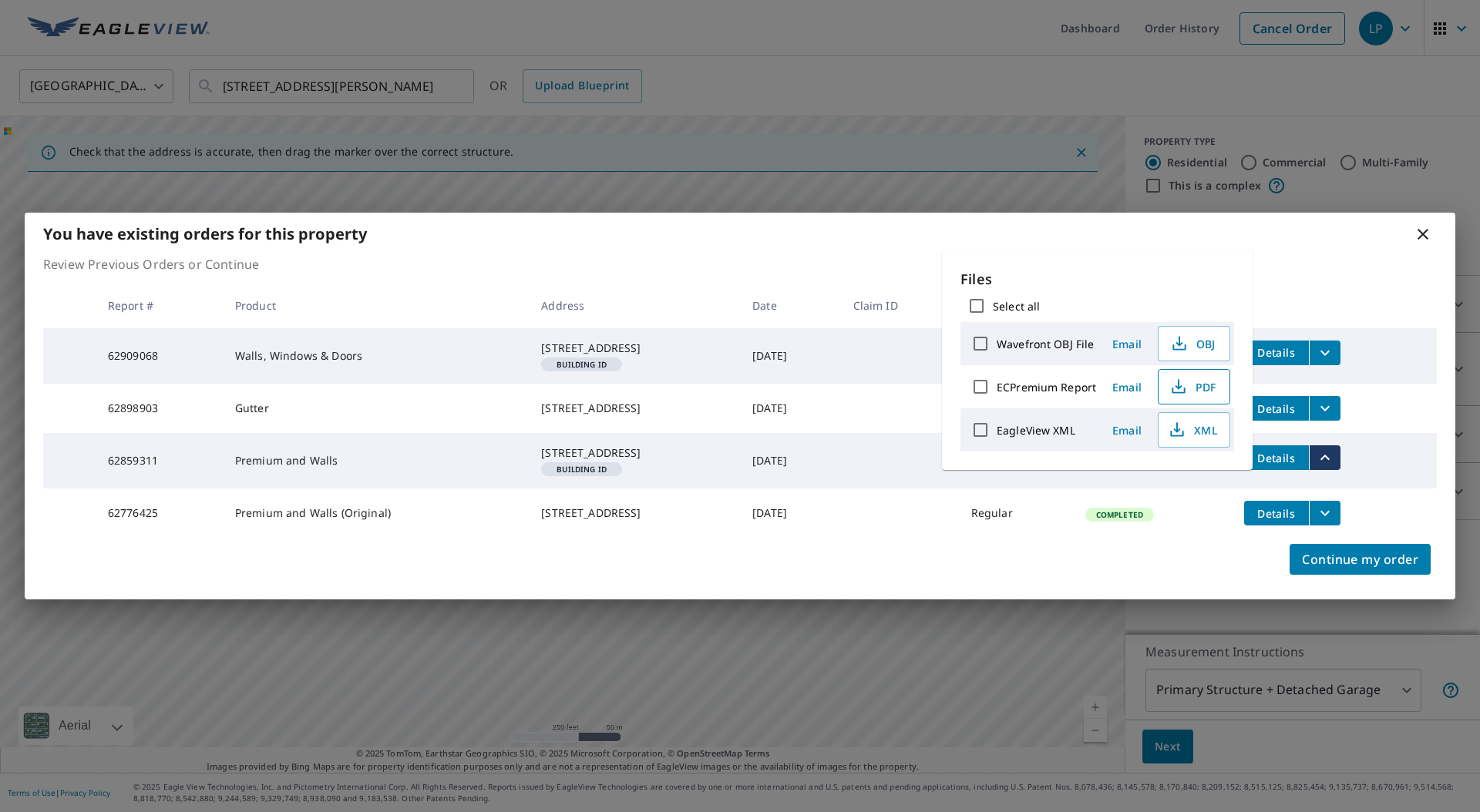 click on "PDF" at bounding box center (1192, 387) 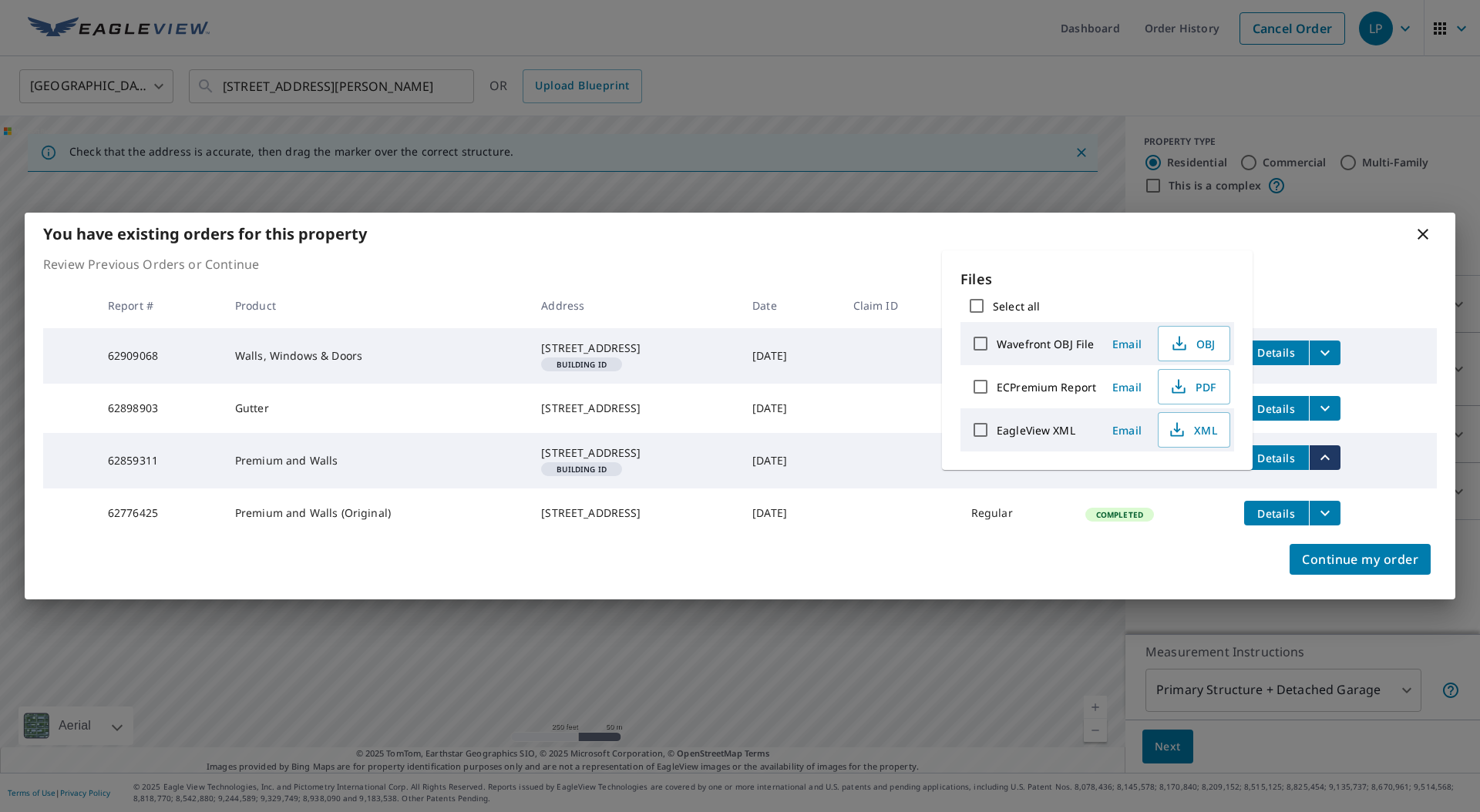 click on "Dec 05, 2024" at bounding box center [790, 356] 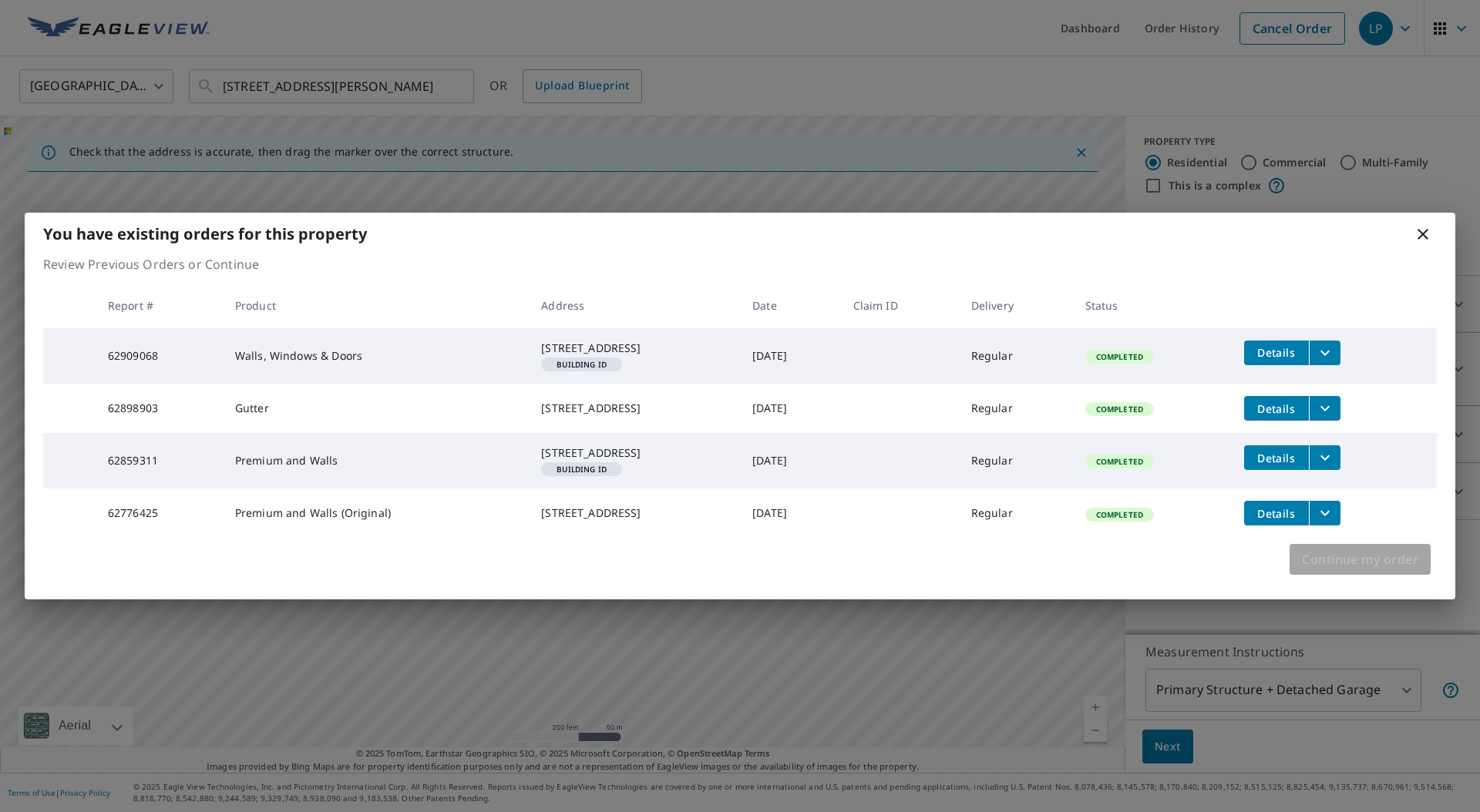 click on "Continue my order" at bounding box center (1360, 559) 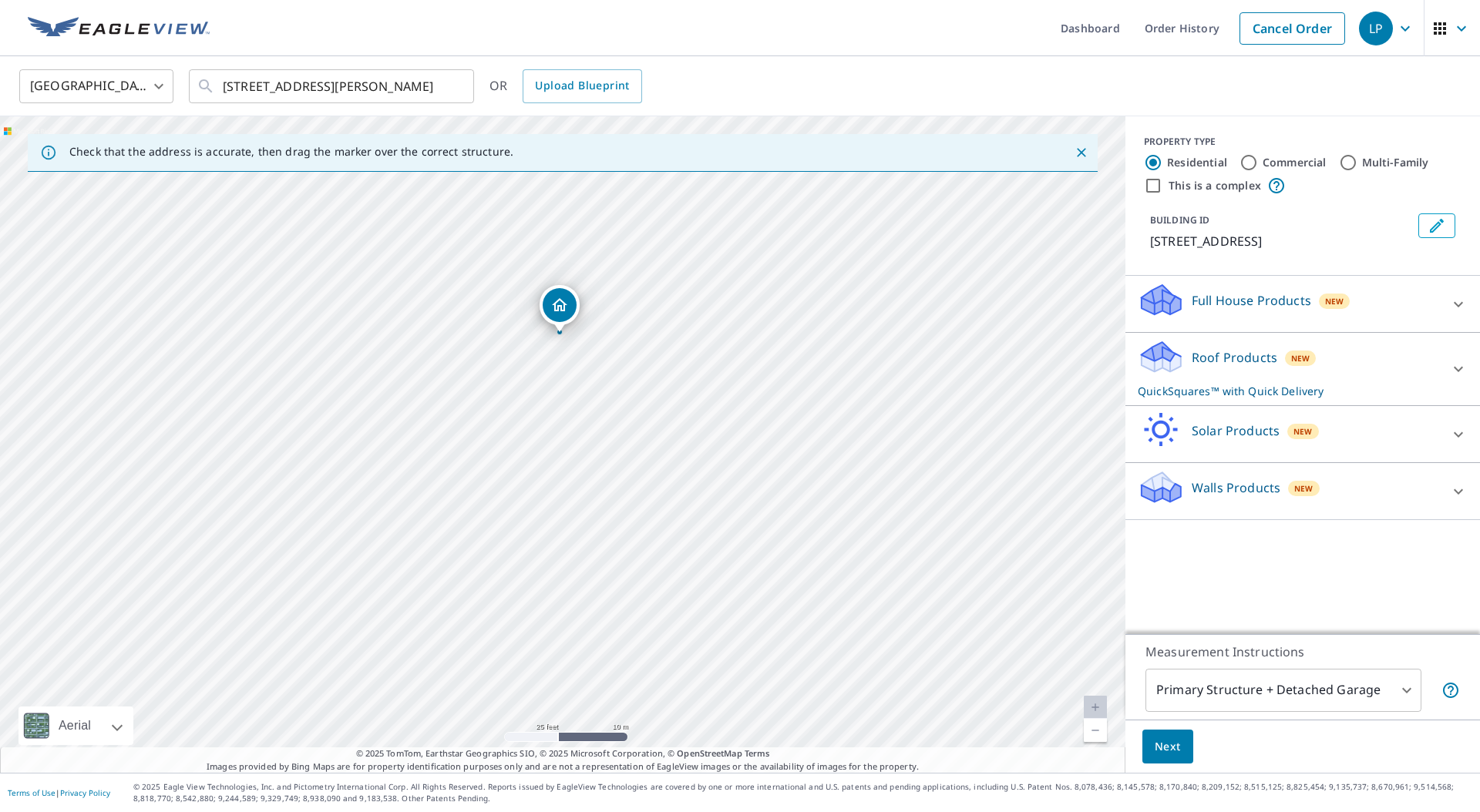 drag, startPoint x: 464, startPoint y: 507, endPoint x: 459, endPoint y: 434, distance: 73.171033 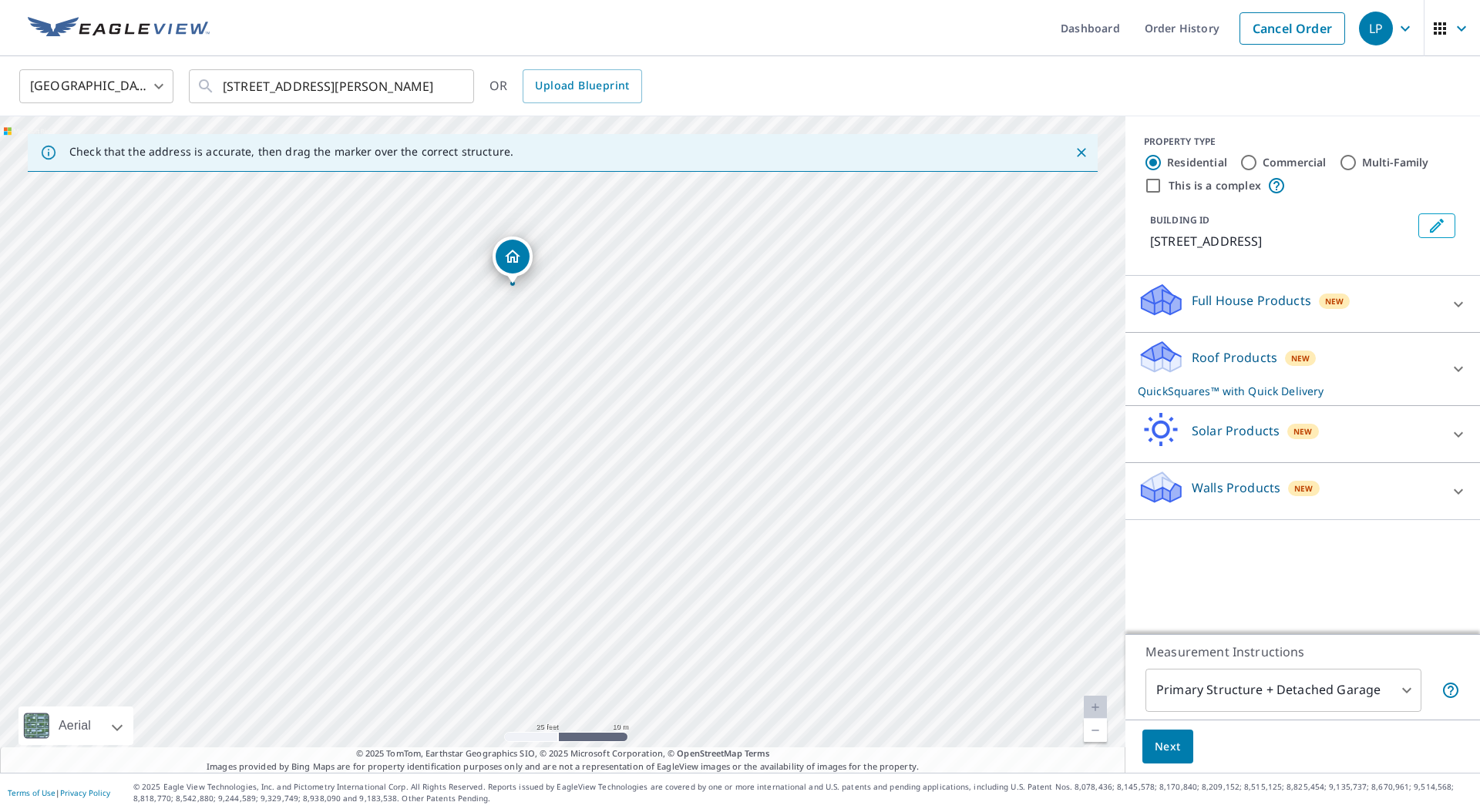 click on "Walls Products New" at bounding box center (1289, 491) 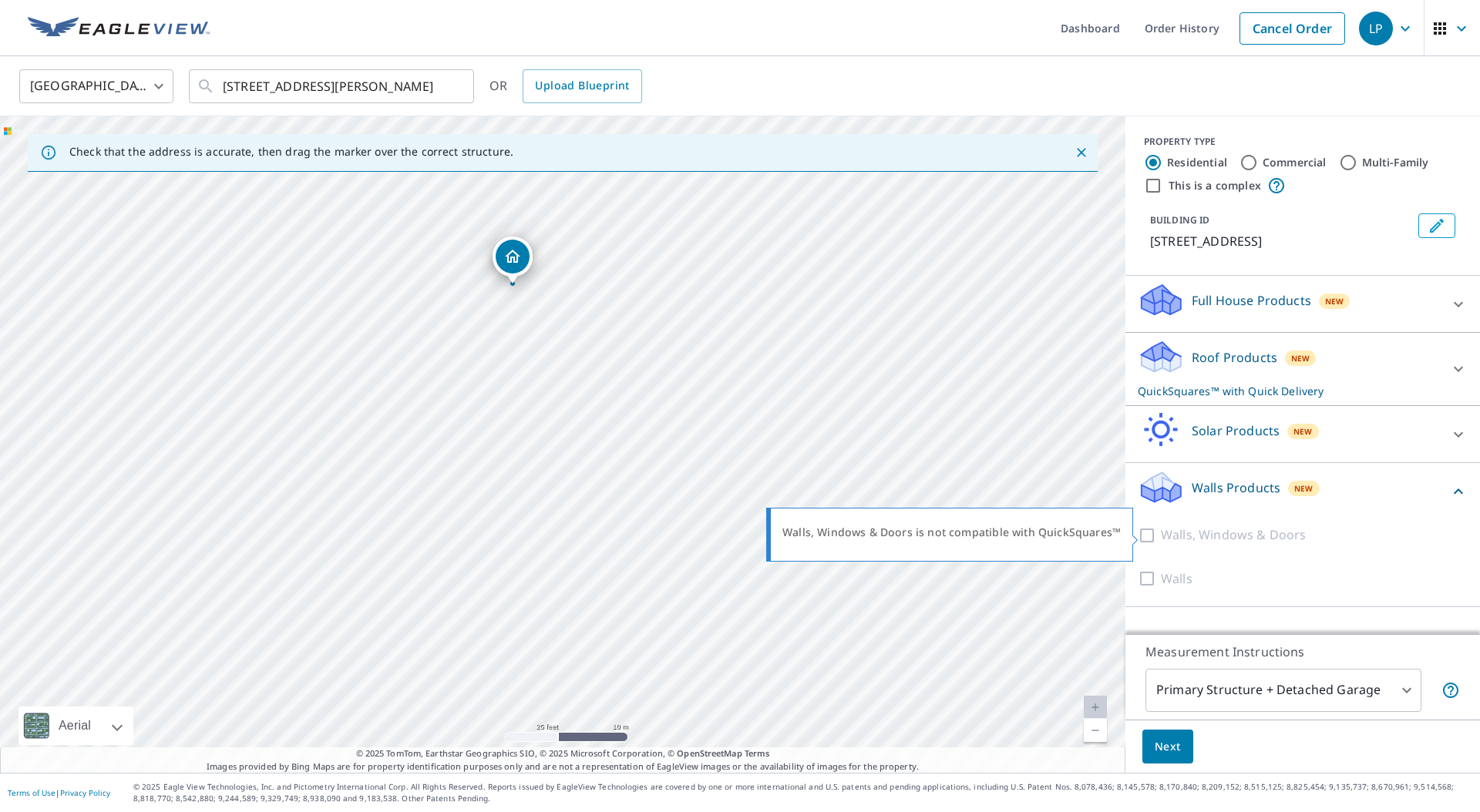 click at bounding box center (1149, 535) 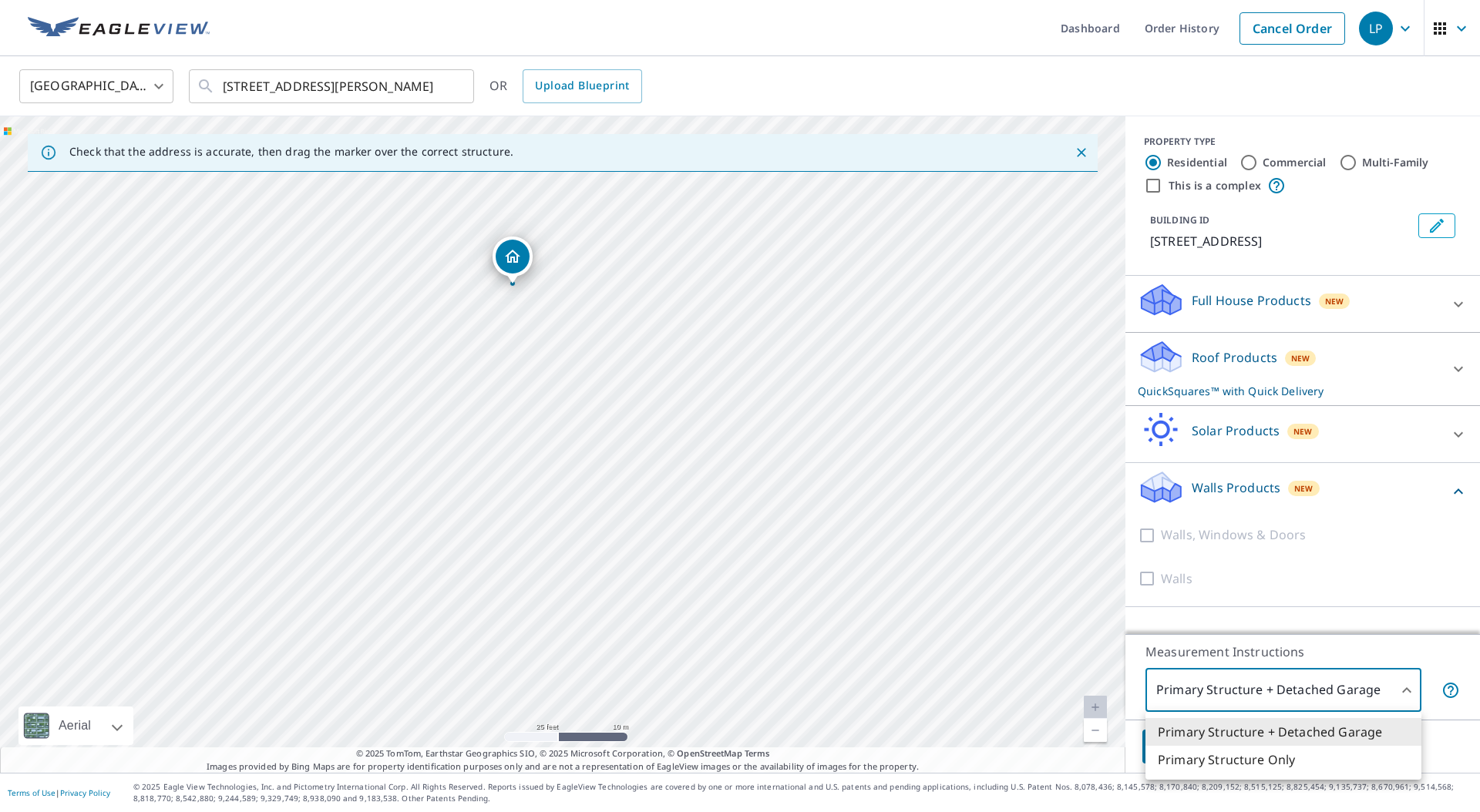 click on "LP LP
Dashboard Order History Cancel Order LP United States US ​ 12 Broadmeadow Rd Wallingford, CT 06492 ​ OR Upload Blueprint Check that the address is accurate, then drag the marker over the correct structure. 12 Broadmeadow Rd Wallingford, CT 06492 Aerial Road A standard road map Aerial A detailed look from above Labels Labels 25 feet 10 m © 2025 TomTom, © Vexcel Imaging, © 2025 Microsoft Corporation,  © OpenStreetMap Terms © 2025 TomTom, Earthstar Geographics SIO, © 2025 Microsoft Corporation, ©   OpenStreetMap   Terms Images provided by Bing Maps are for property identification purposes only and are not a representation of EagleView images or the availability of images for the property. PROPERTY TYPE Residential Commercial Multi-Family This is a complex BUILDING ID 12 Broadmeadow Rd, Wallingford, CT, 06492 Full House Products New Full House™ Roof Products New QuickSquares™ with Quick Delivery Premium QuickSquares™ Delivery Quick 45 ​ Gutter Bid Perfect™ Solar Products New New 1" at bounding box center [740, 406] 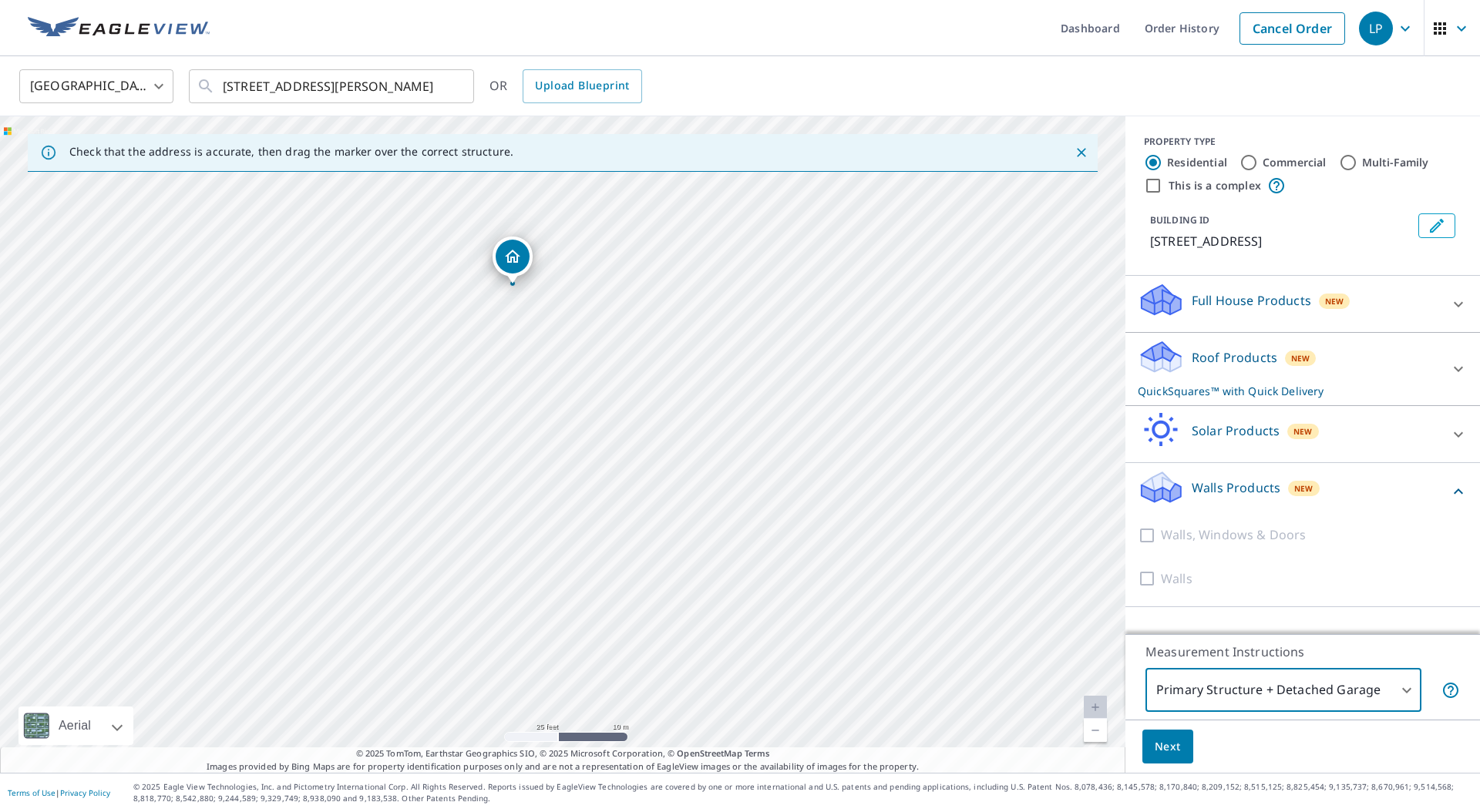 click on "Full House Products New" at bounding box center (1289, 304) 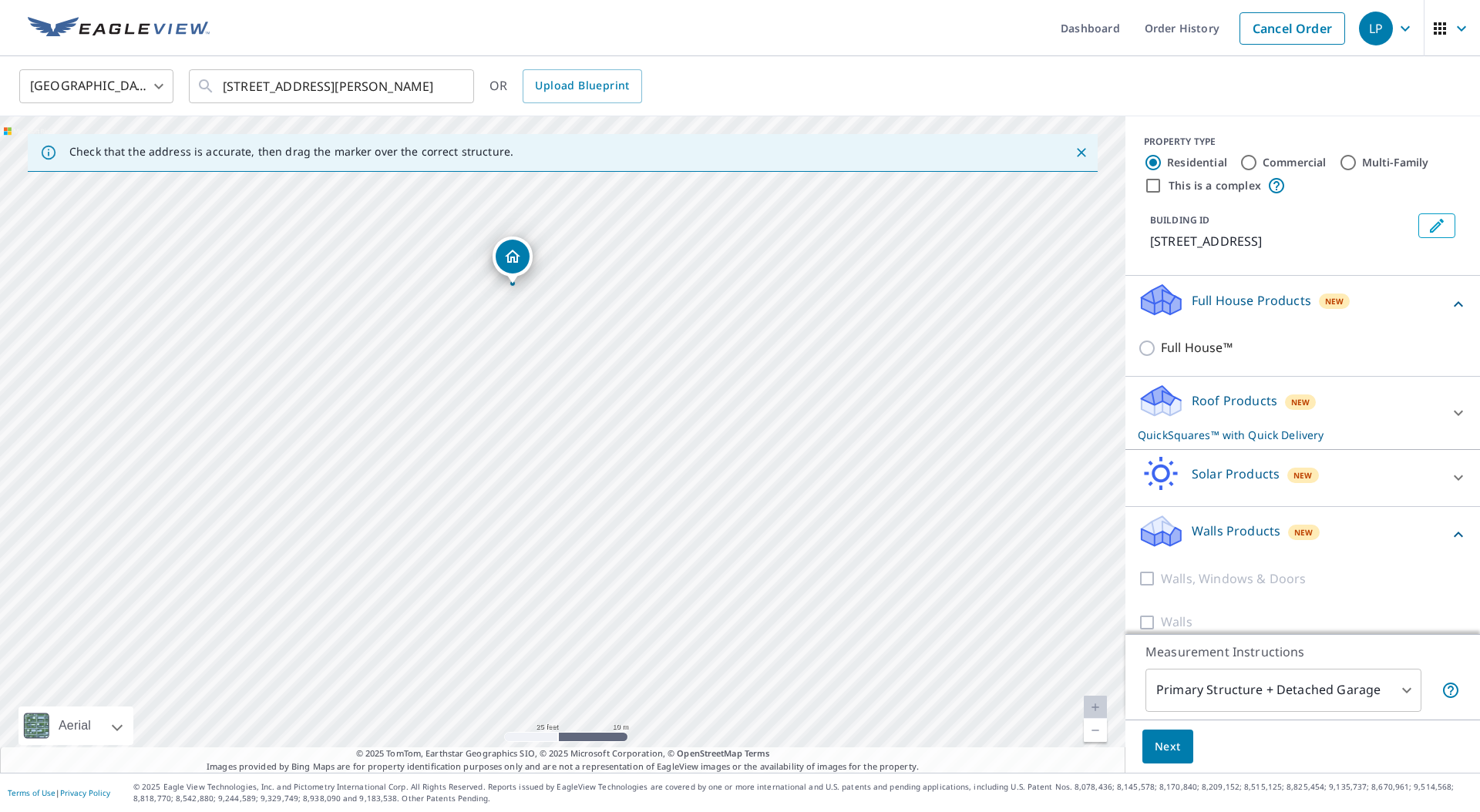 click on "Roof Products" at bounding box center [1234, 401] 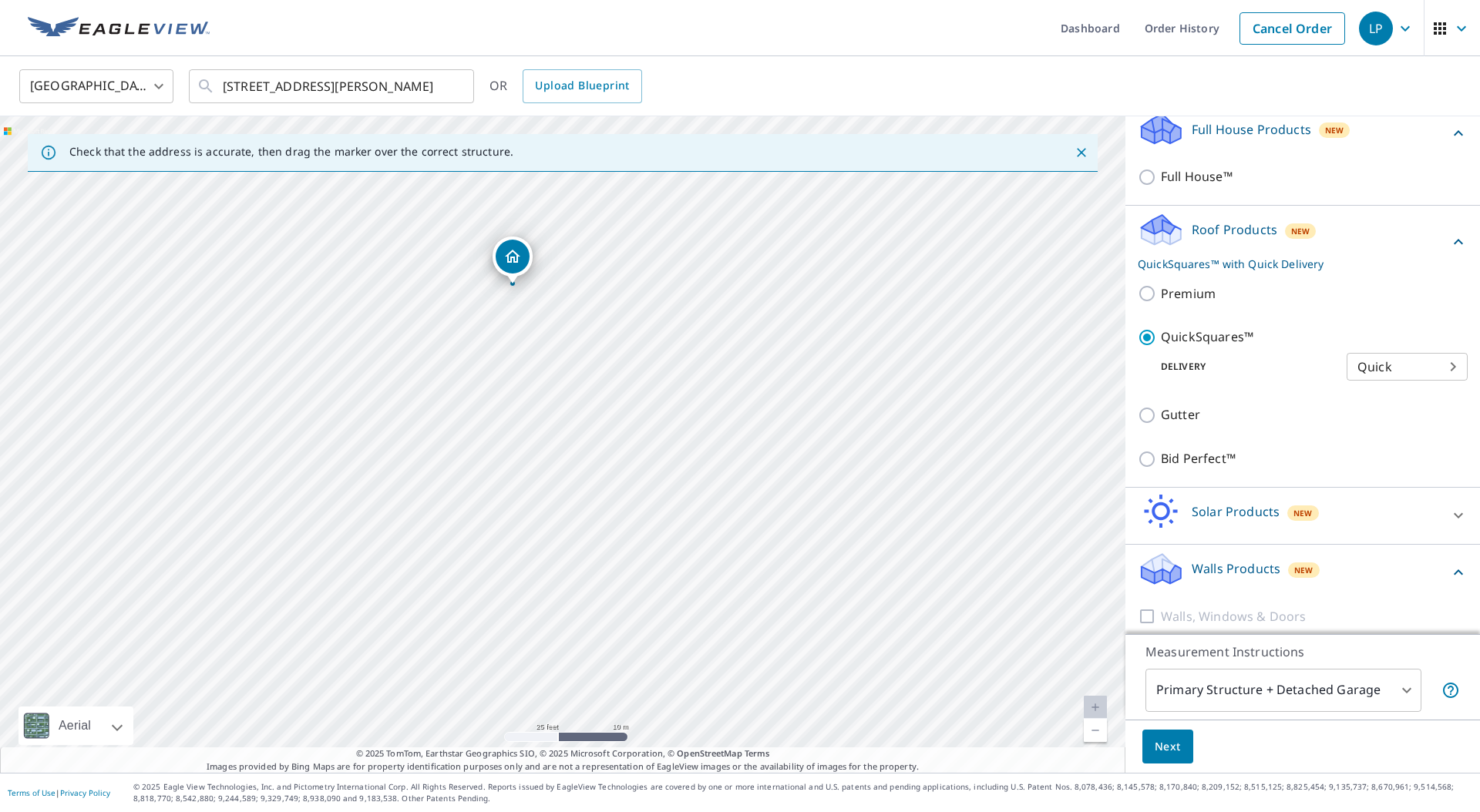 scroll, scrollTop: 183, scrollLeft: 0, axis: vertical 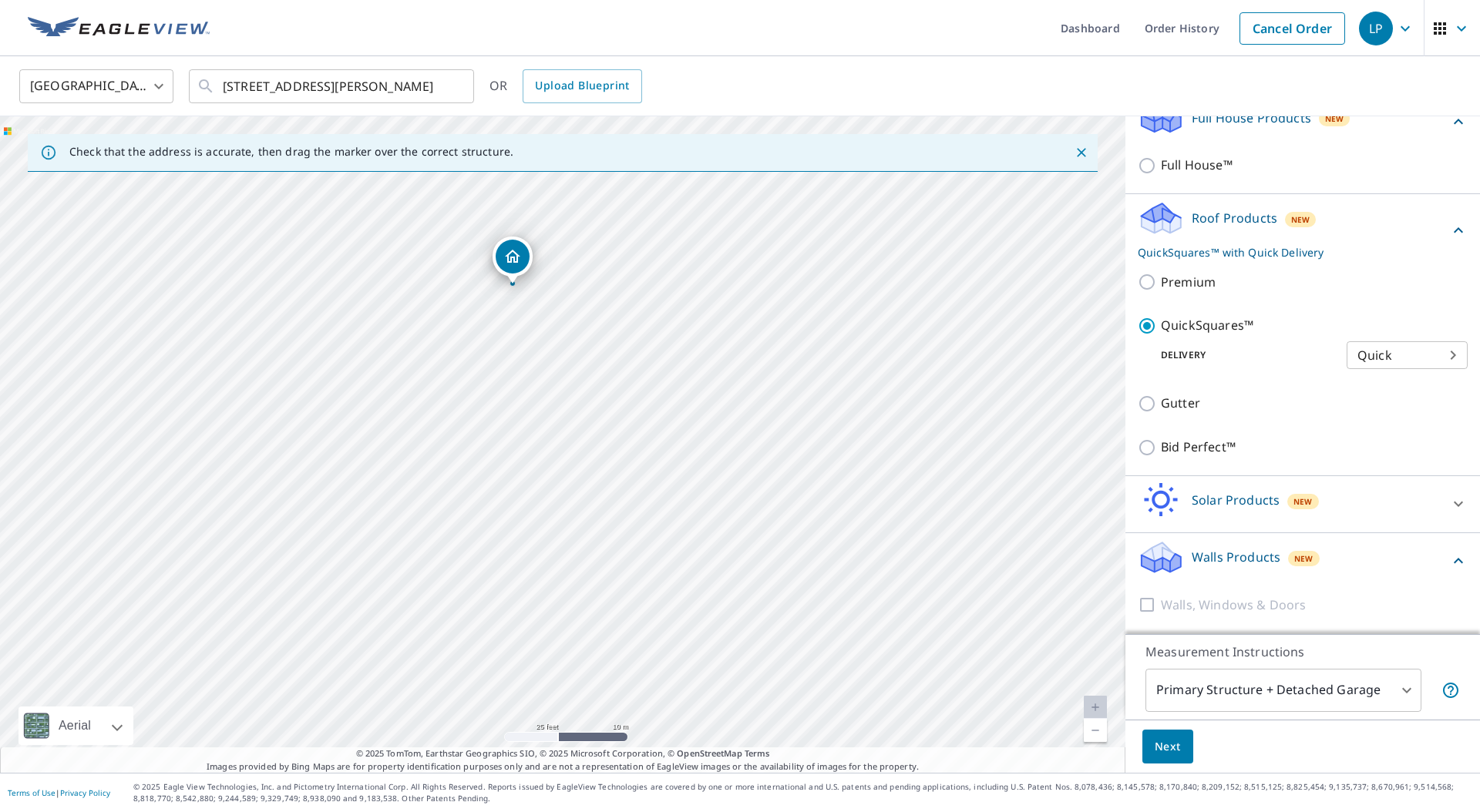 click on "Walls Products New" at bounding box center [1293, 561] 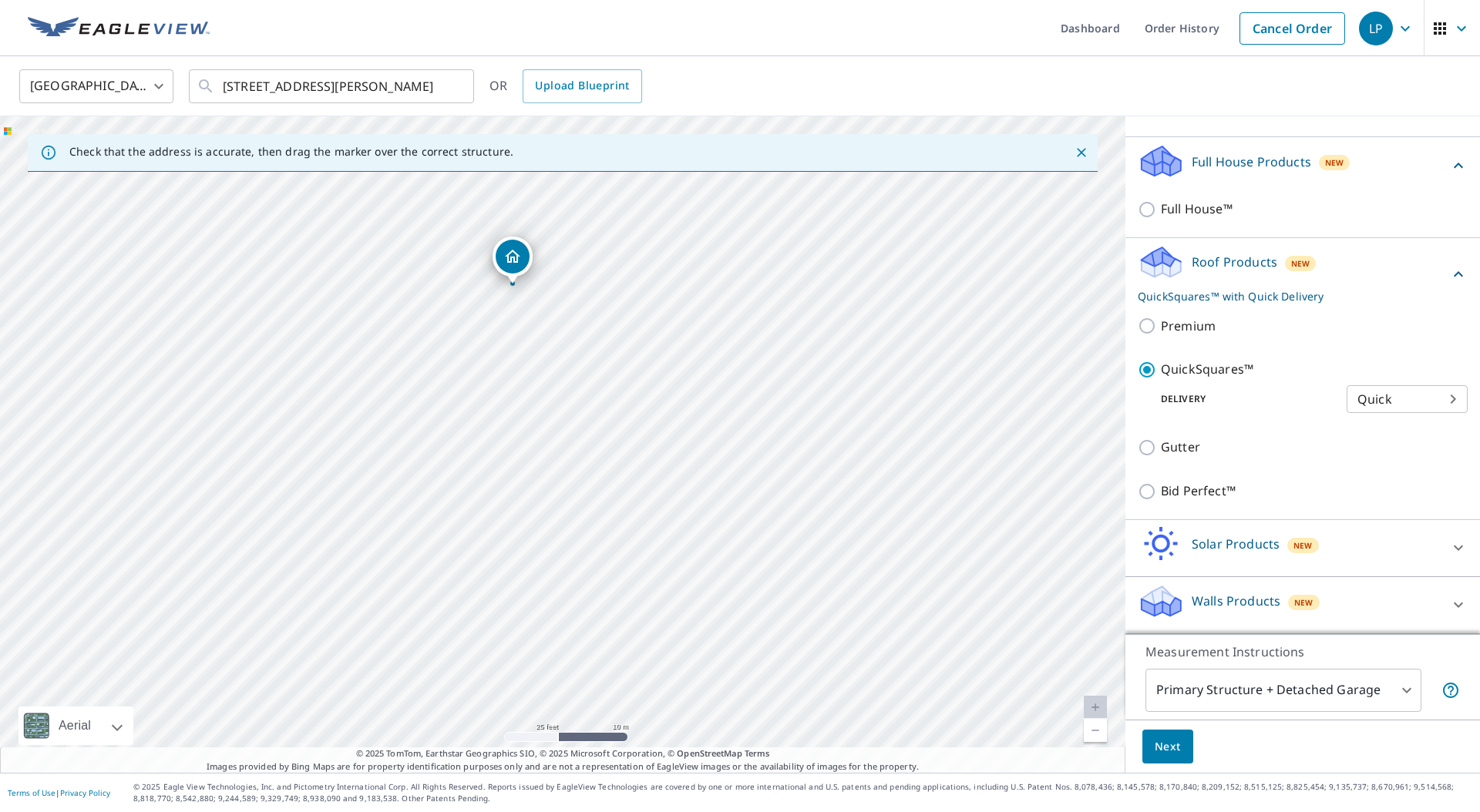 scroll, scrollTop: 139, scrollLeft: 0, axis: vertical 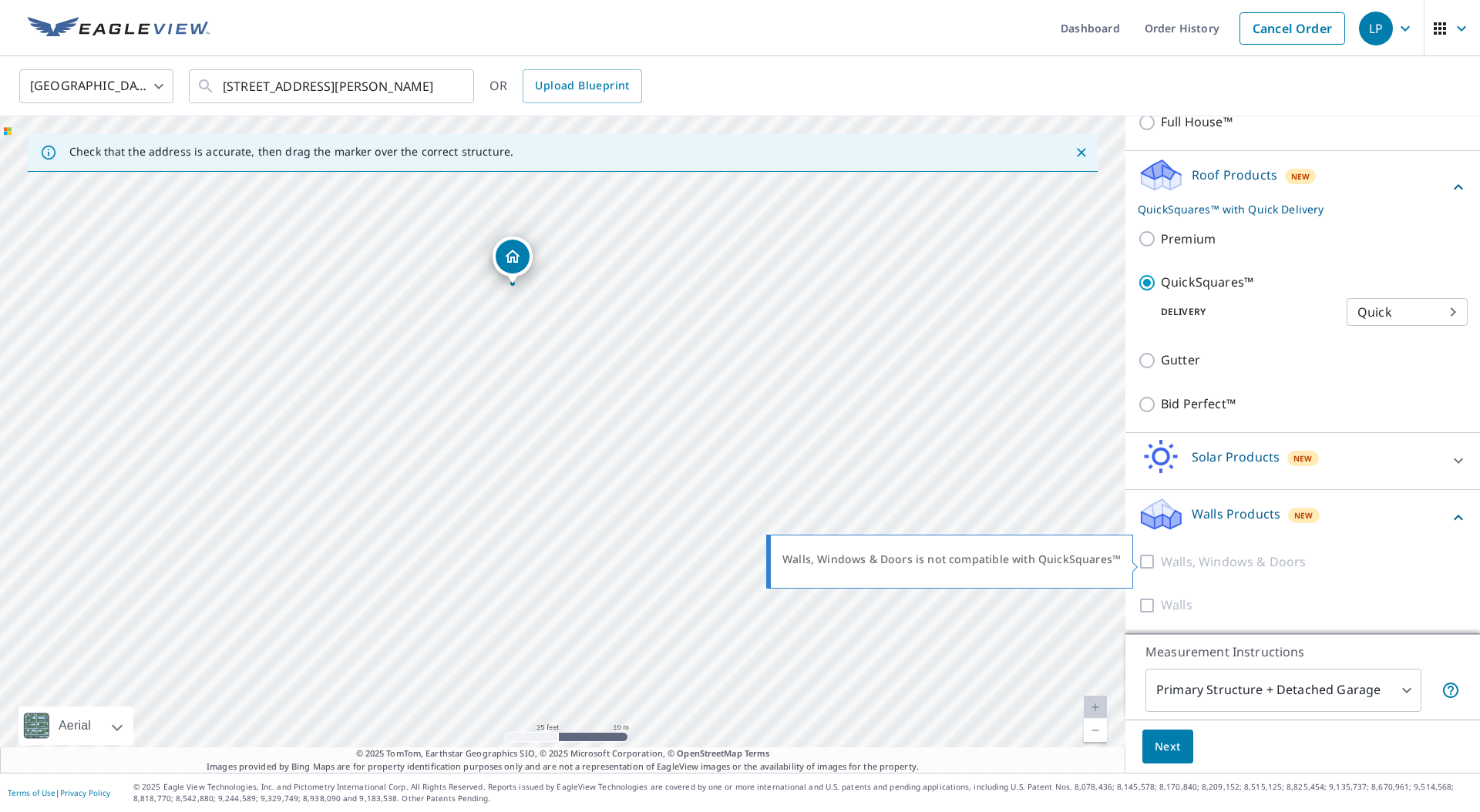 click on "Walls, Windows & Doors" at bounding box center (1233, 562) 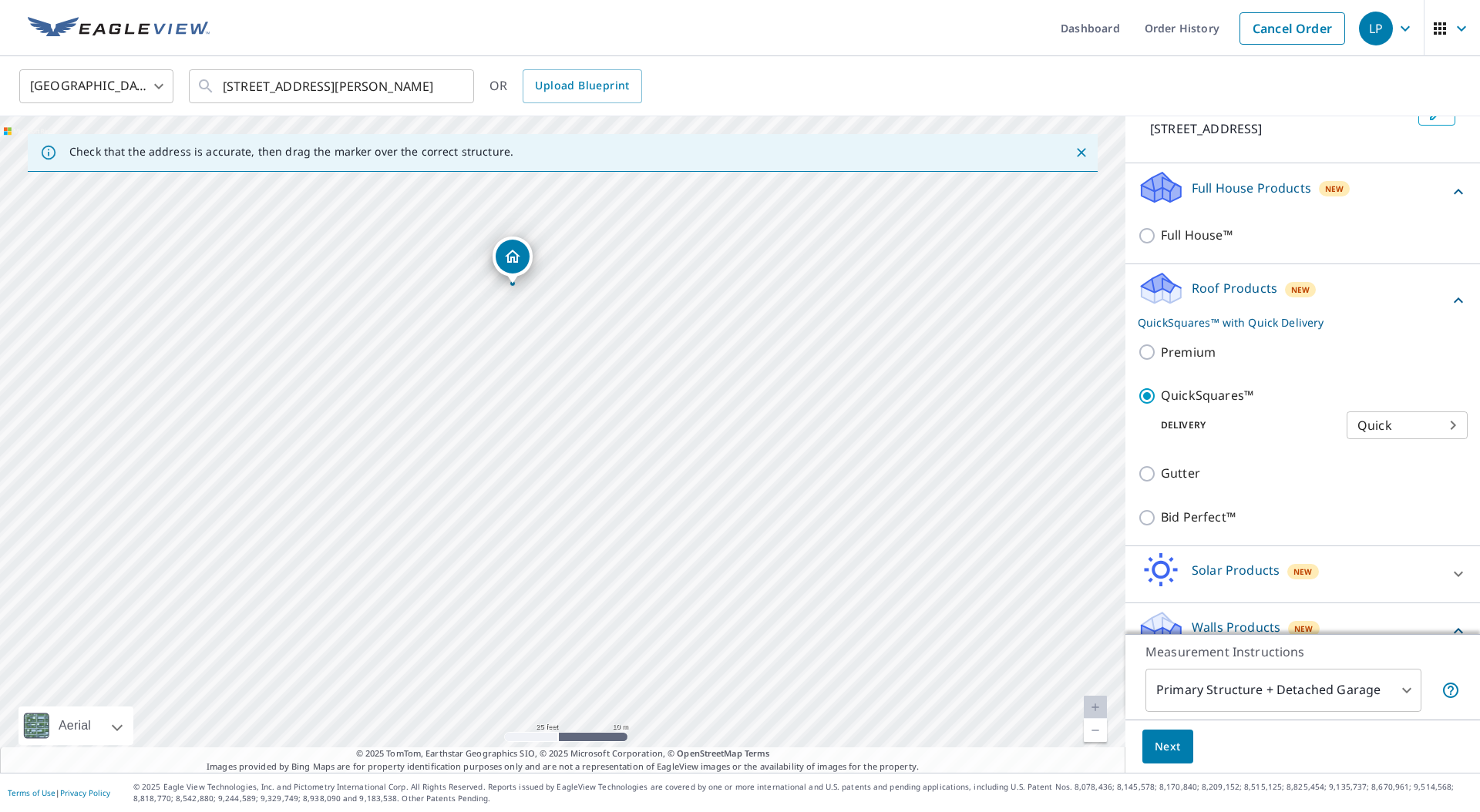 scroll, scrollTop: 112, scrollLeft: 0, axis: vertical 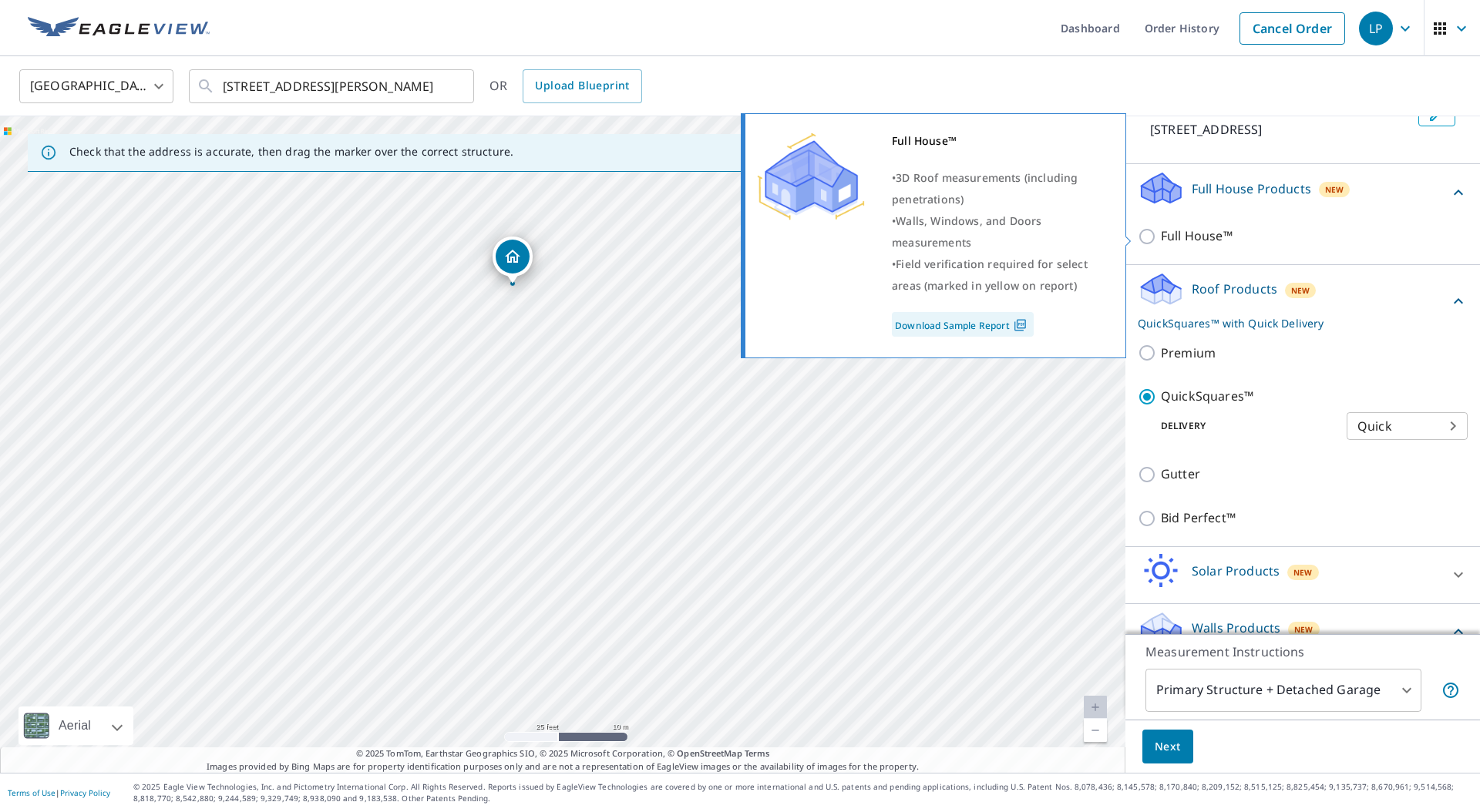 click at bounding box center [1020, 325] 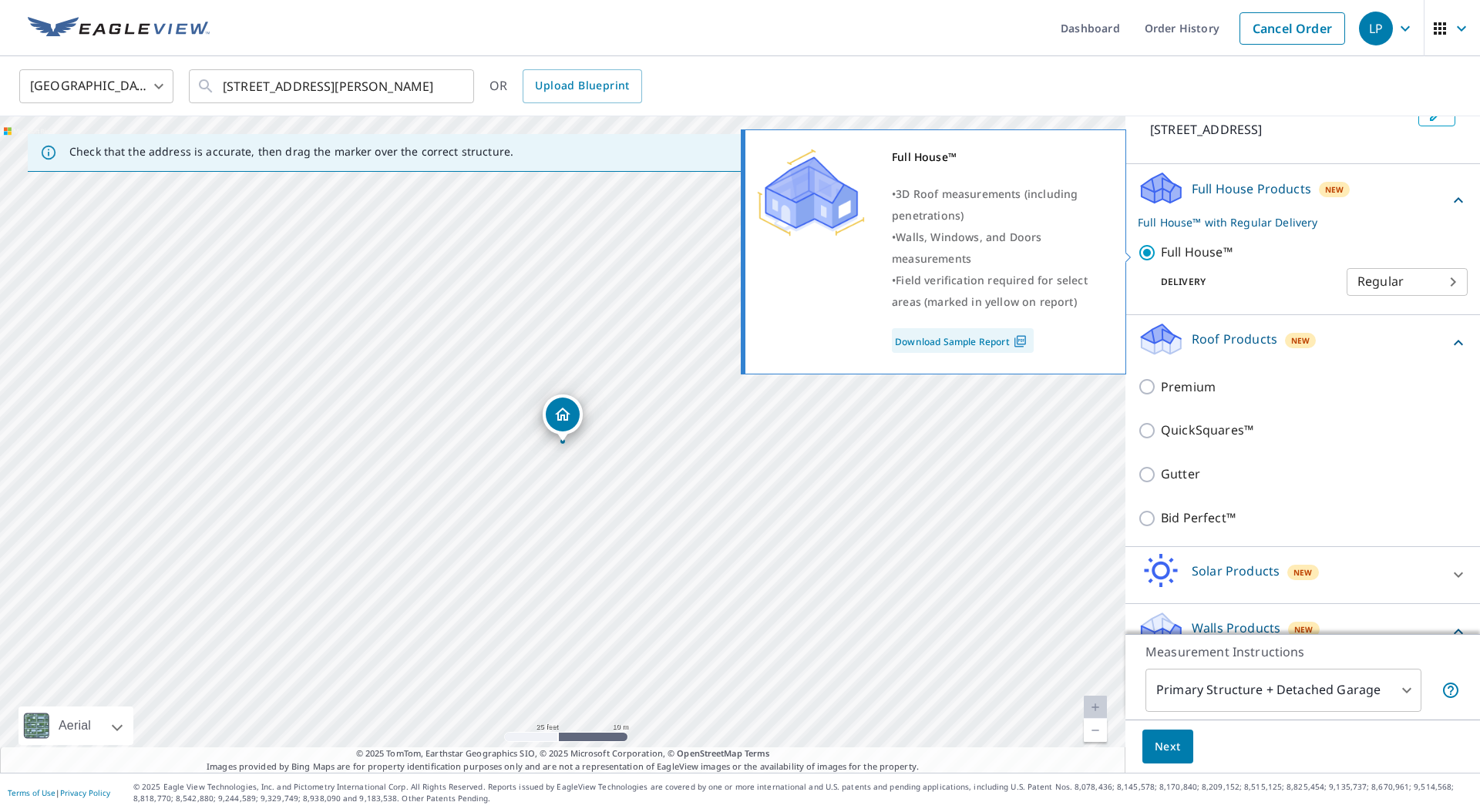 click on "Full House™" at bounding box center (1196, 252) 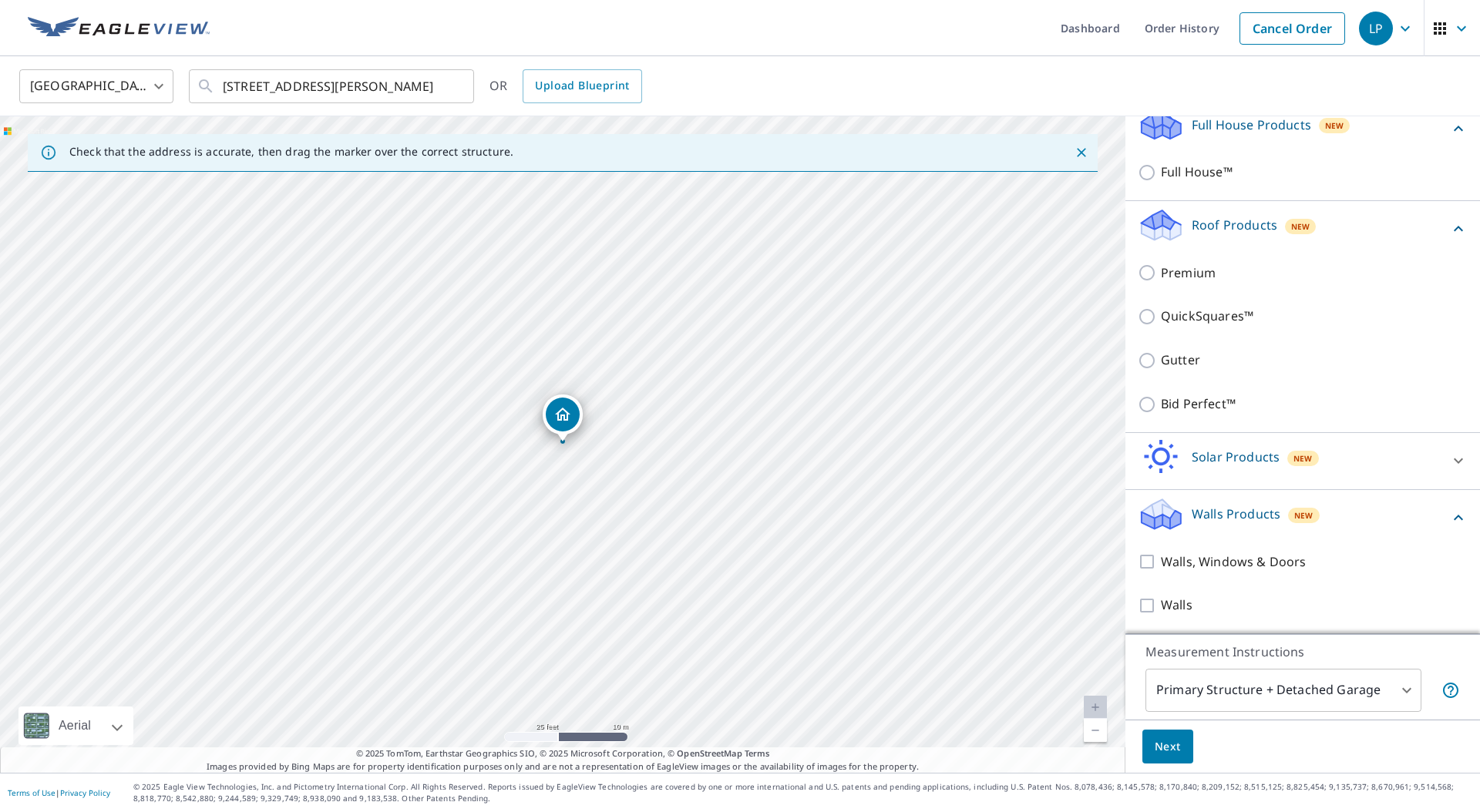 scroll, scrollTop: 175, scrollLeft: 0, axis: vertical 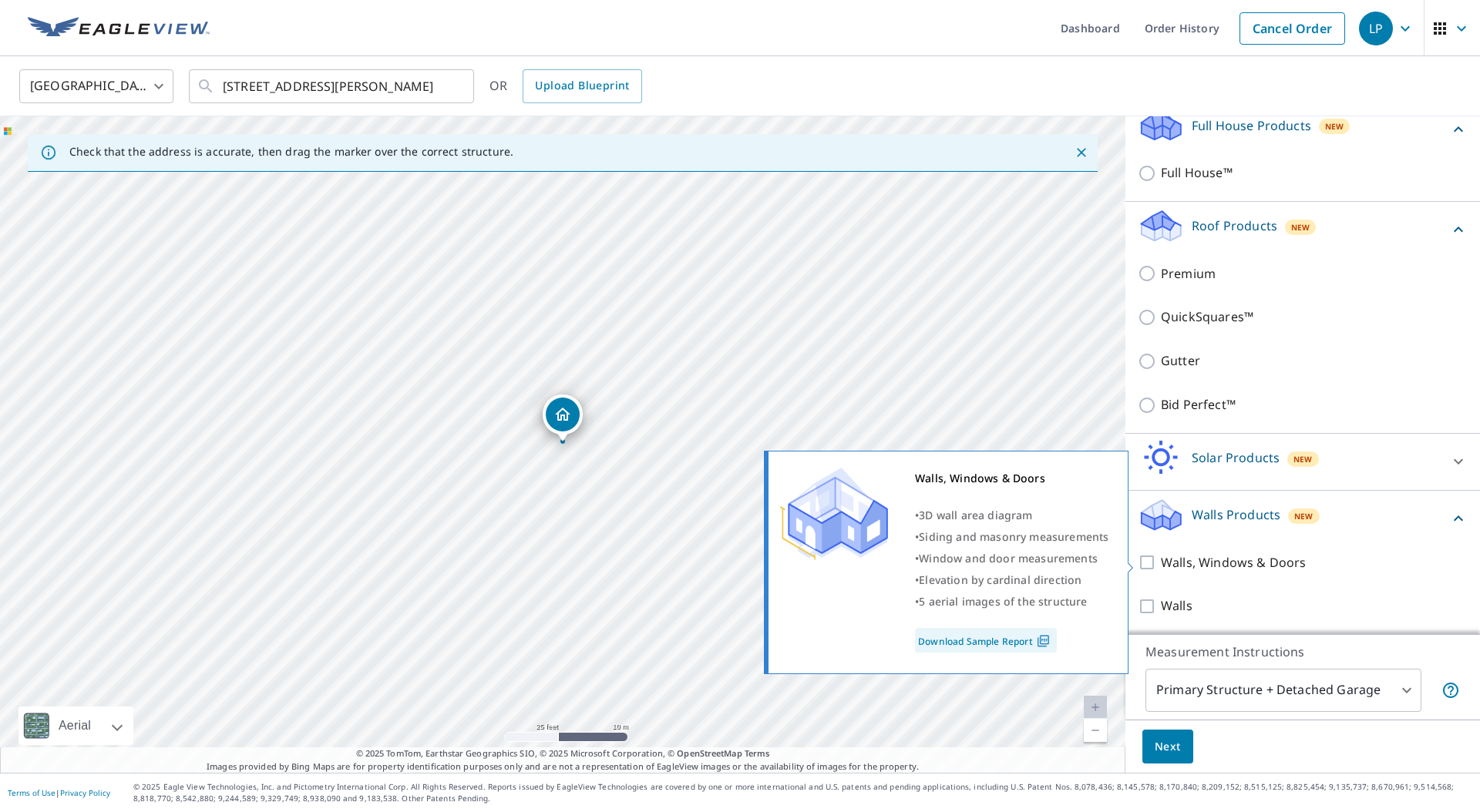 click on "Walls, Windows & Doors" at bounding box center [1233, 562] 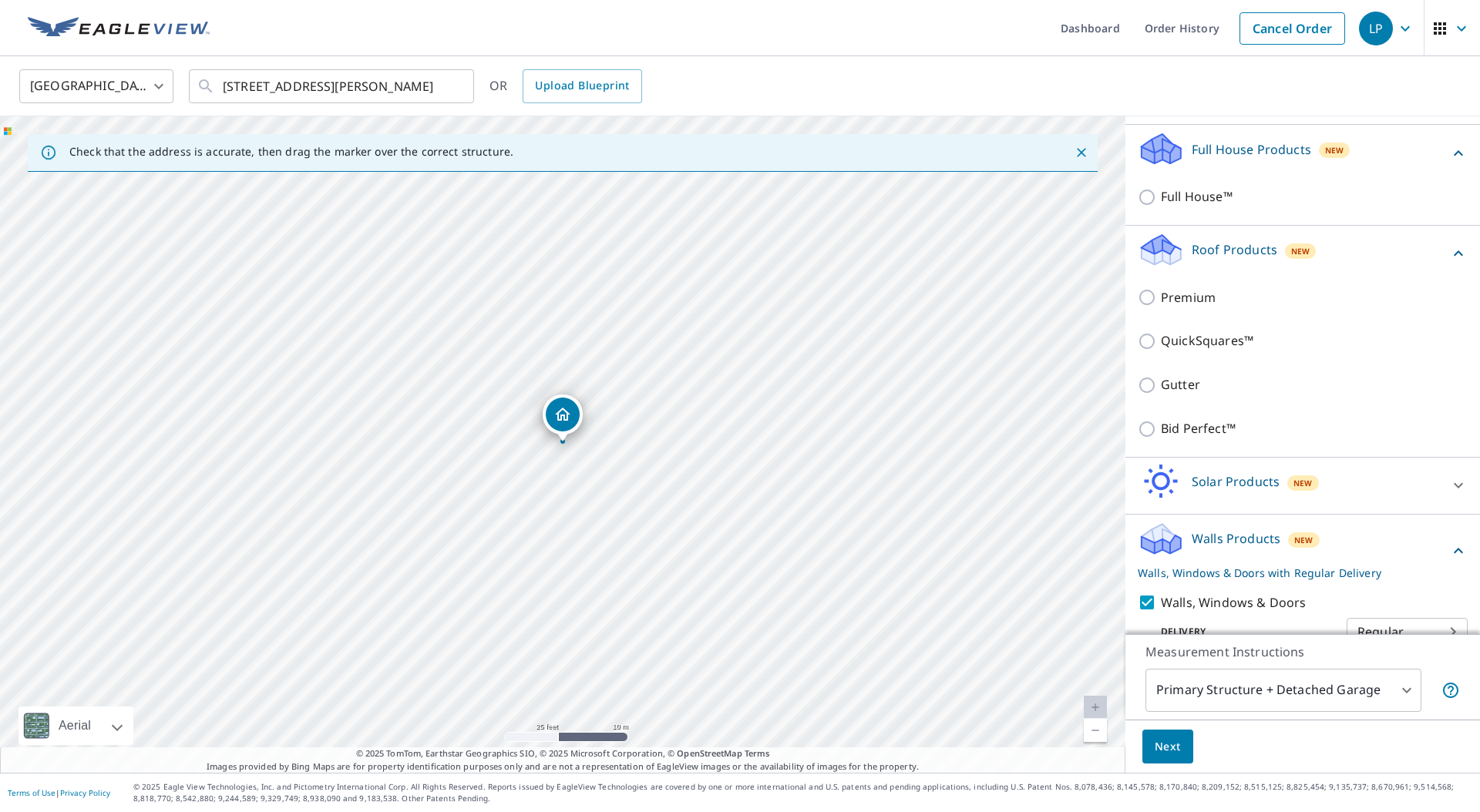 scroll, scrollTop: 226, scrollLeft: 0, axis: vertical 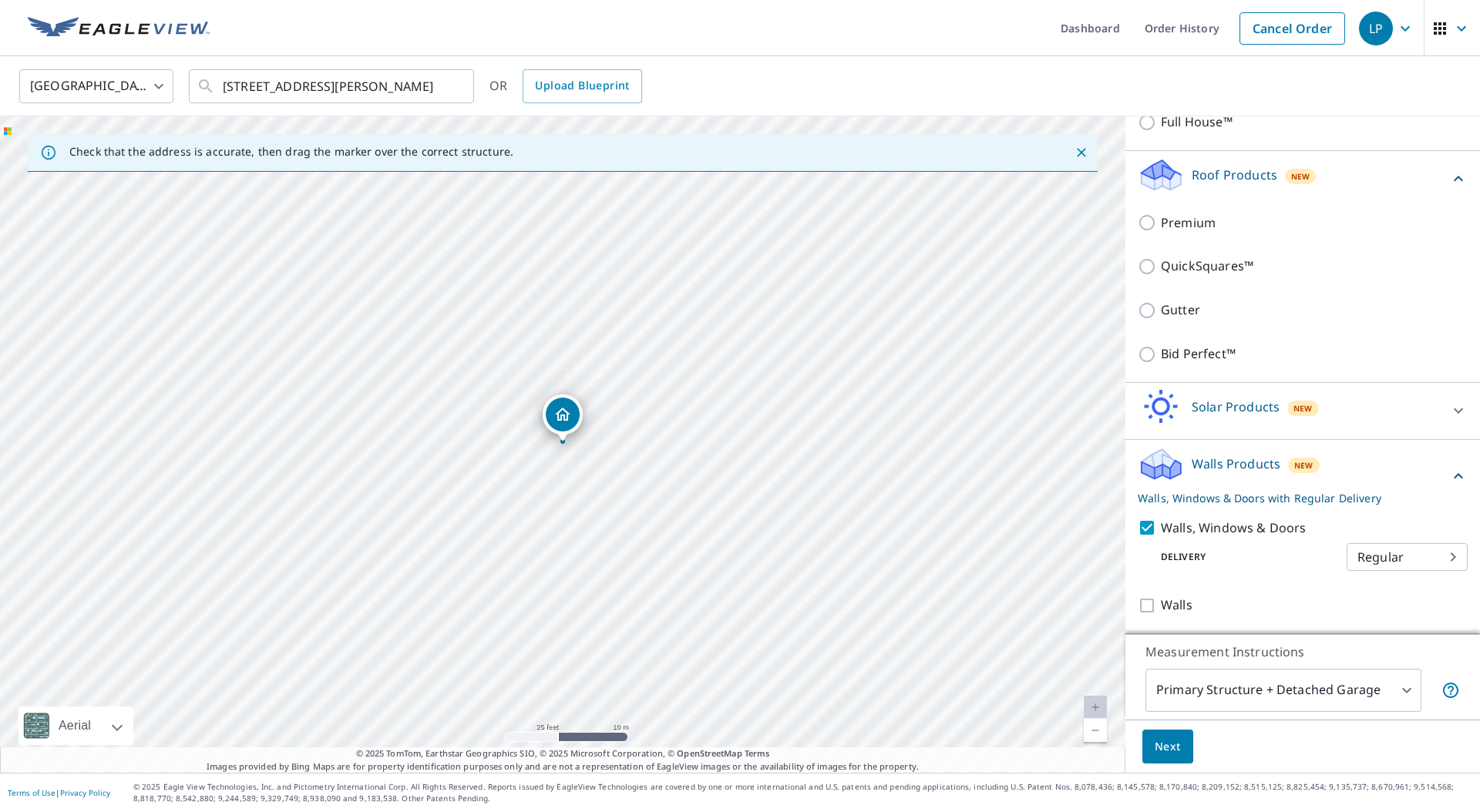 click on "LP LP
Dashboard Order History Cancel Order LP United States US ​ 12 Broadmeadow Rd Wallingford, CT 06492 ​ OR Upload Blueprint Check that the address is accurate, then drag the marker over the correct structure. 12 Broadmeadow Rd Wallingford, CT 06492 Aerial Road A standard road map Aerial A detailed look from above Labels Labels 25 feet 10 m © 2025 TomTom, © Vexcel Imaging, © 2025 Microsoft Corporation,  © OpenStreetMap Terms © 2025 TomTom, Earthstar Geographics SIO, © 2025 Microsoft Corporation, ©   OpenStreetMap   Terms Images provided by Bing Maps are for property identification purposes only and are not a representation of EagleView images or the availability of images for the property. PROPERTY TYPE Residential Commercial Multi-Family This is a complex BUILDING ID 12 Broadmeadow Rd, Wallingford, CT, 06492 Full House Products New Full House™ Roof Products New Premium QuickSquares™ Gutter Bid Perfect™ Solar Products New Inform Essentials+ Inform Advanced TrueDesign for Sales New 8 1" at bounding box center (740, 406) 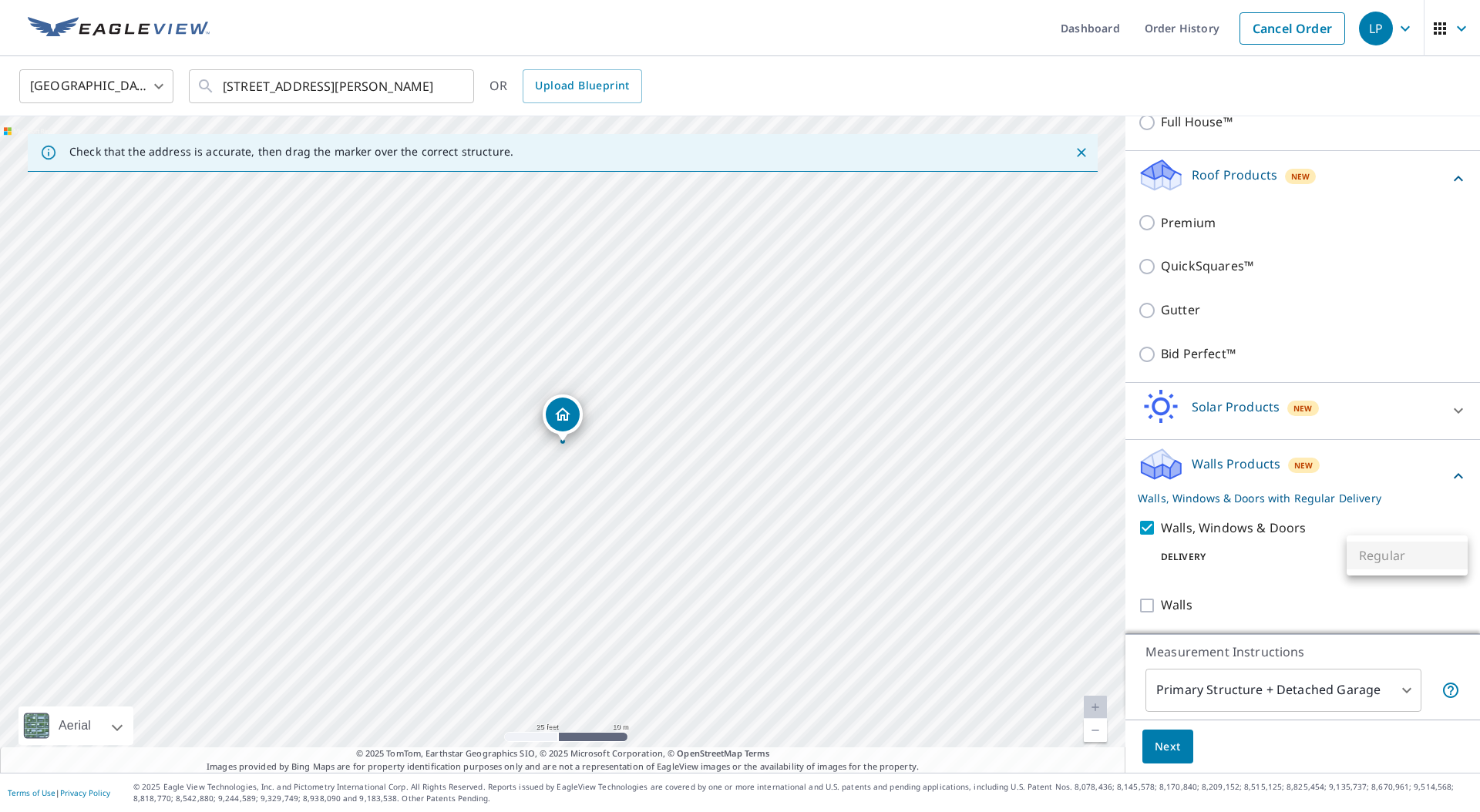click on "Regular" at bounding box center [1407, 555] 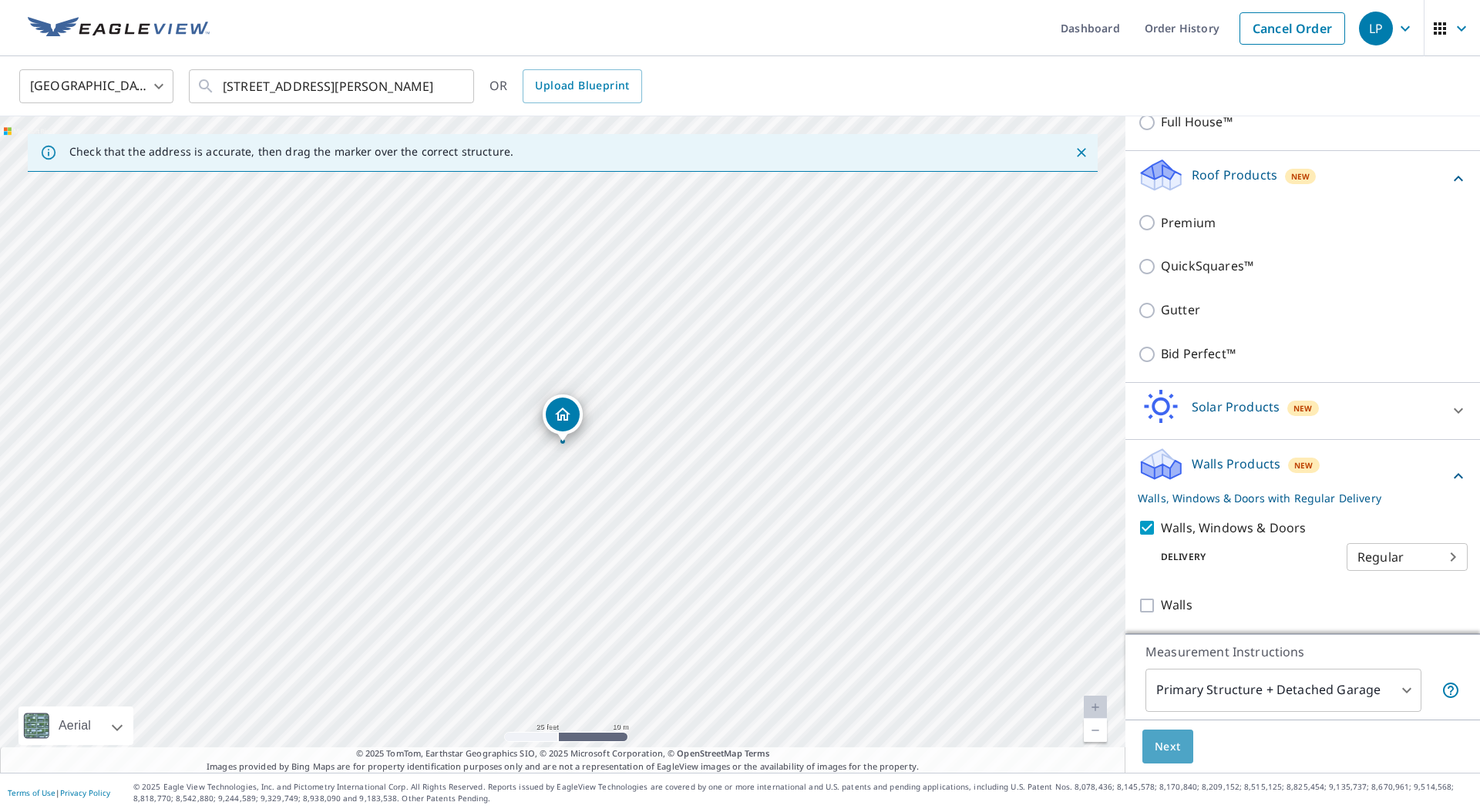 click on "Next" at bounding box center [1168, 747] 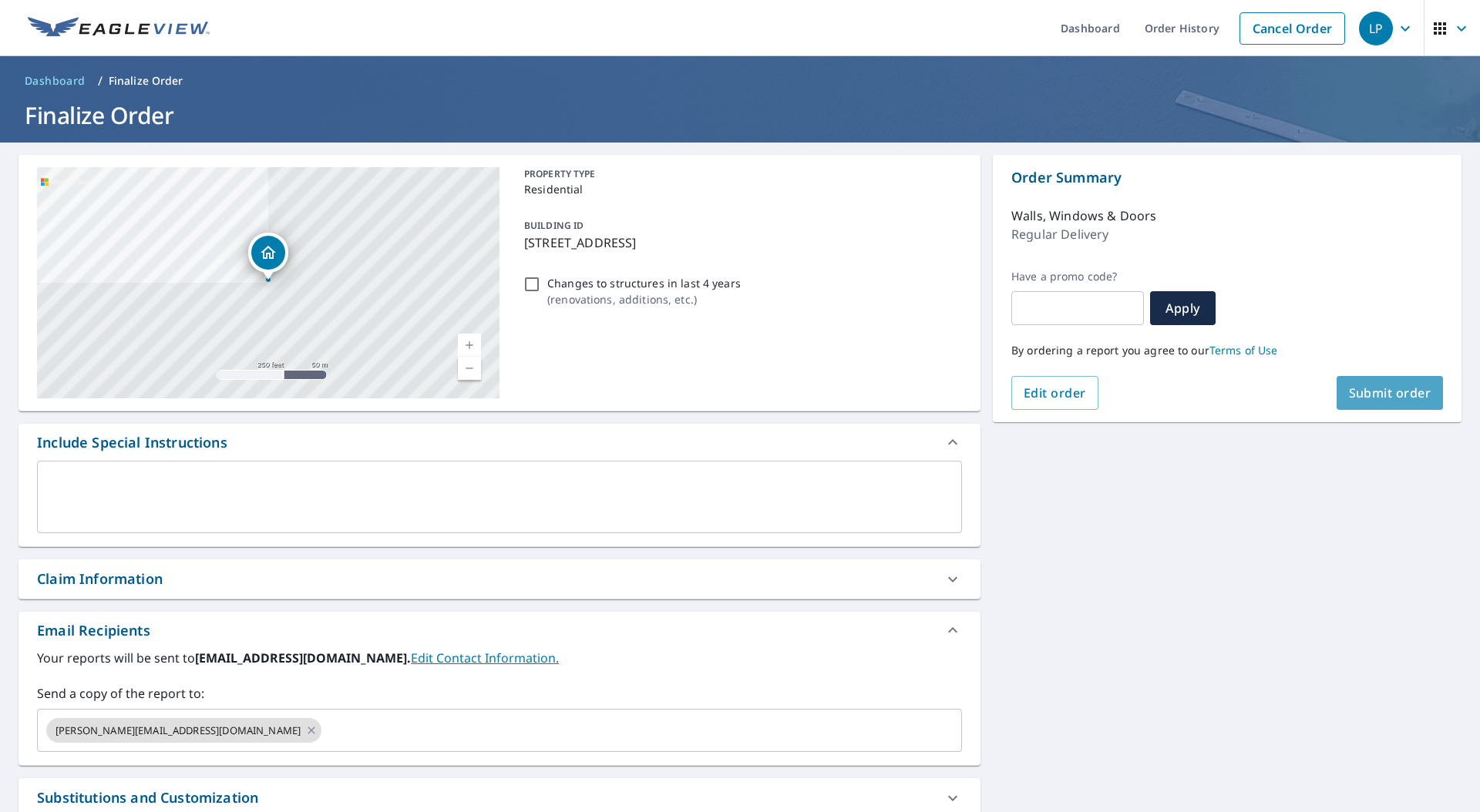 click on "Submit order" at bounding box center (1390, 393) 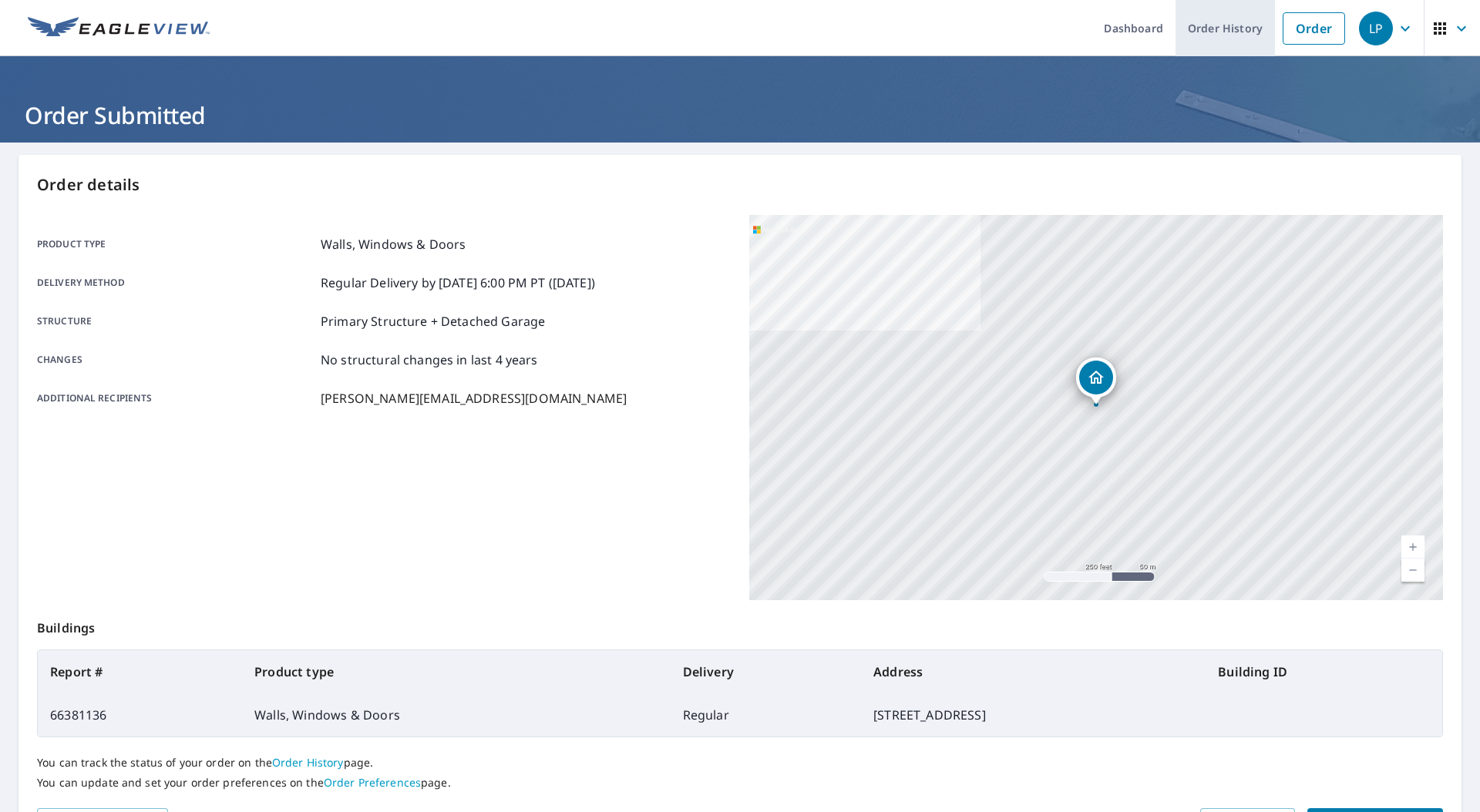 click on "Order History" at bounding box center (1225, 28) 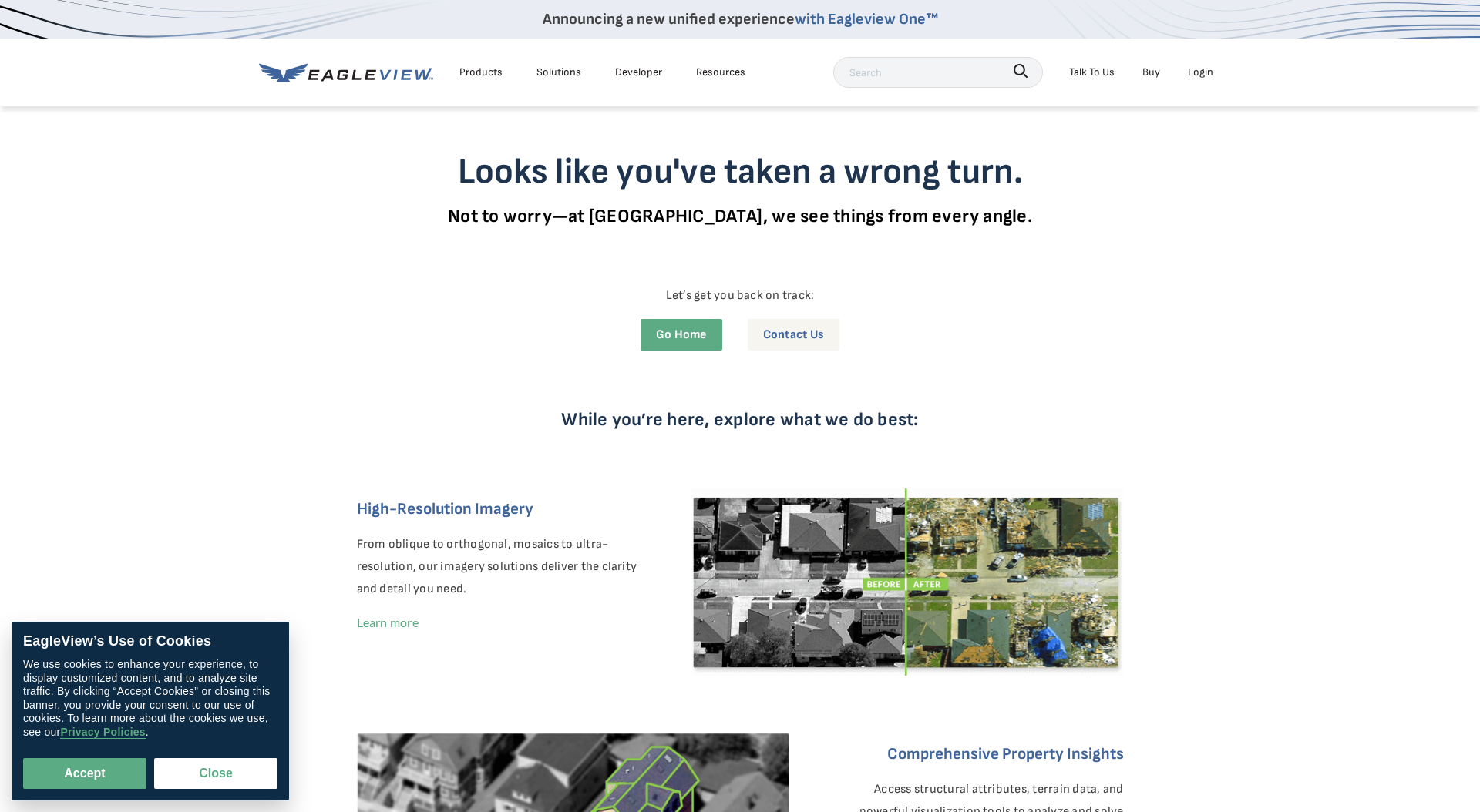 scroll, scrollTop: 0, scrollLeft: 0, axis: both 